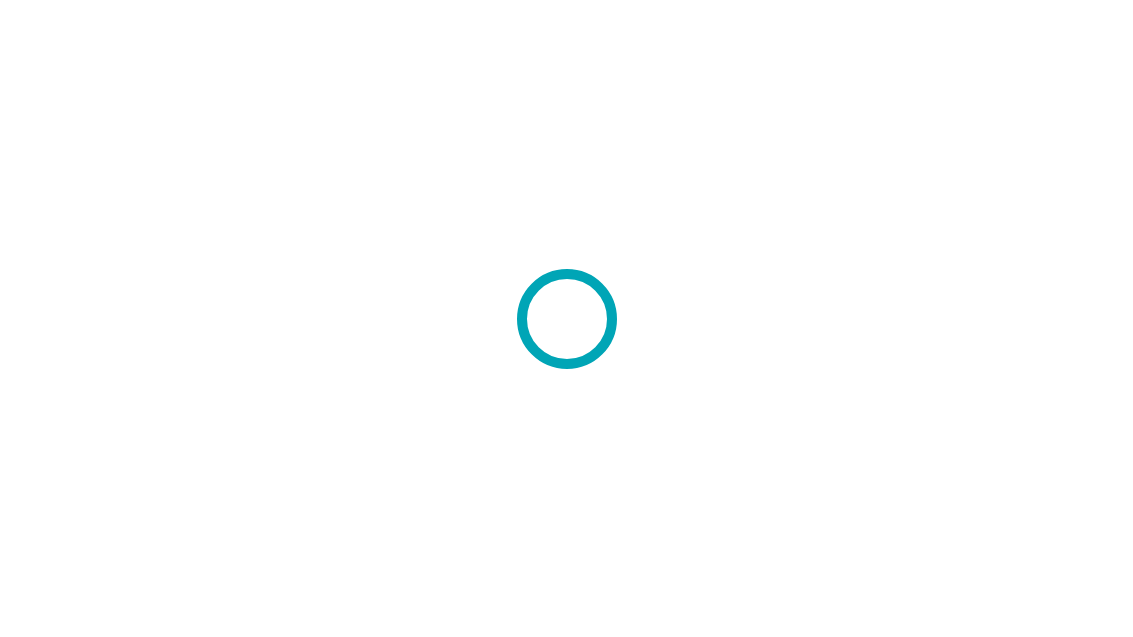 scroll, scrollTop: 0, scrollLeft: 0, axis: both 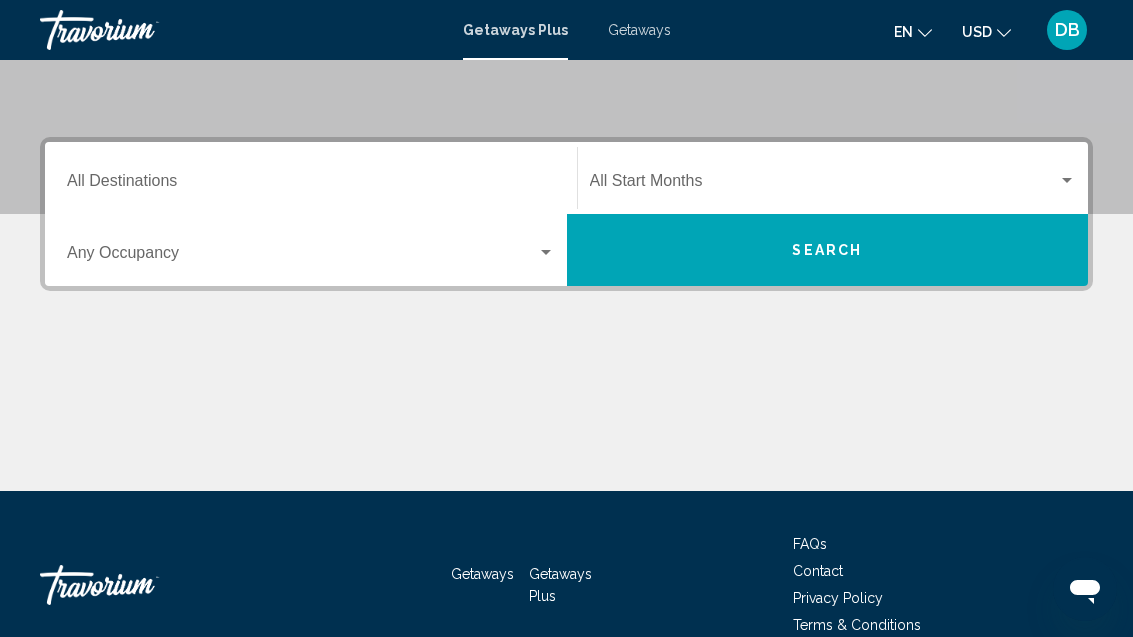 click on "Destination All Destinations" at bounding box center [311, 185] 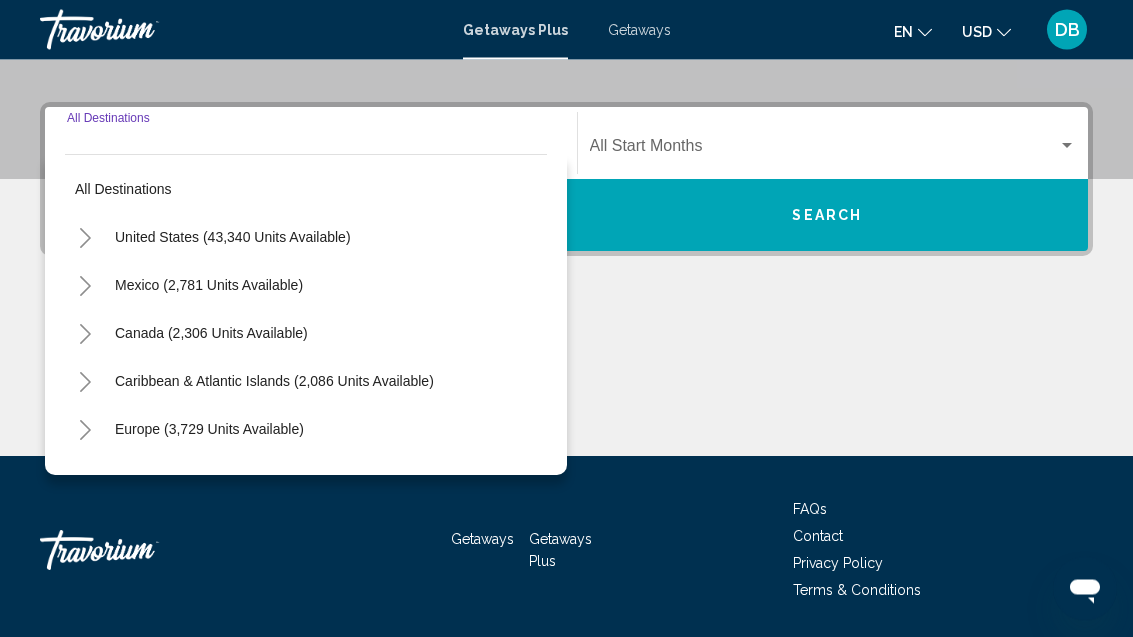 scroll, scrollTop: 421, scrollLeft: 0, axis: vertical 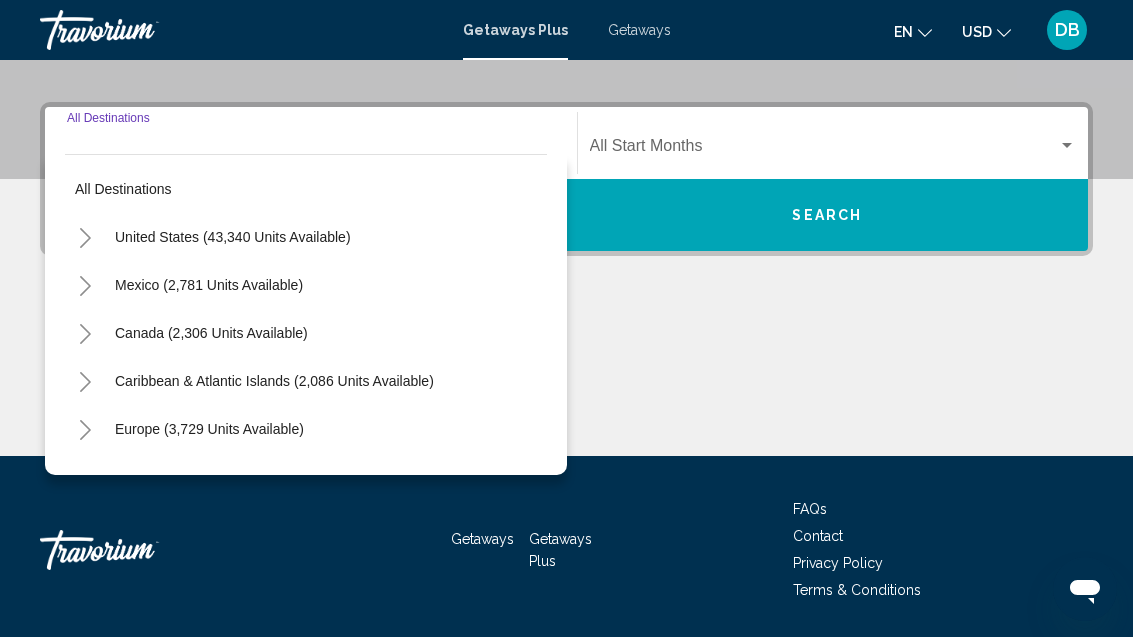 click on "United States (43,340 units available)" at bounding box center [209, 285] 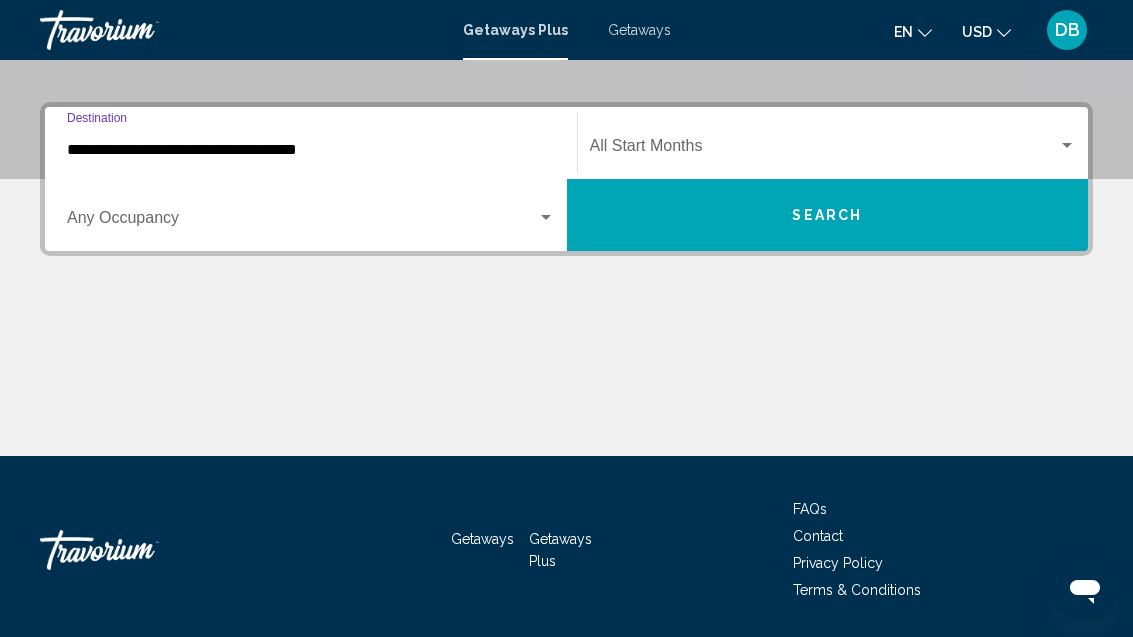 click at bounding box center (302, 222) 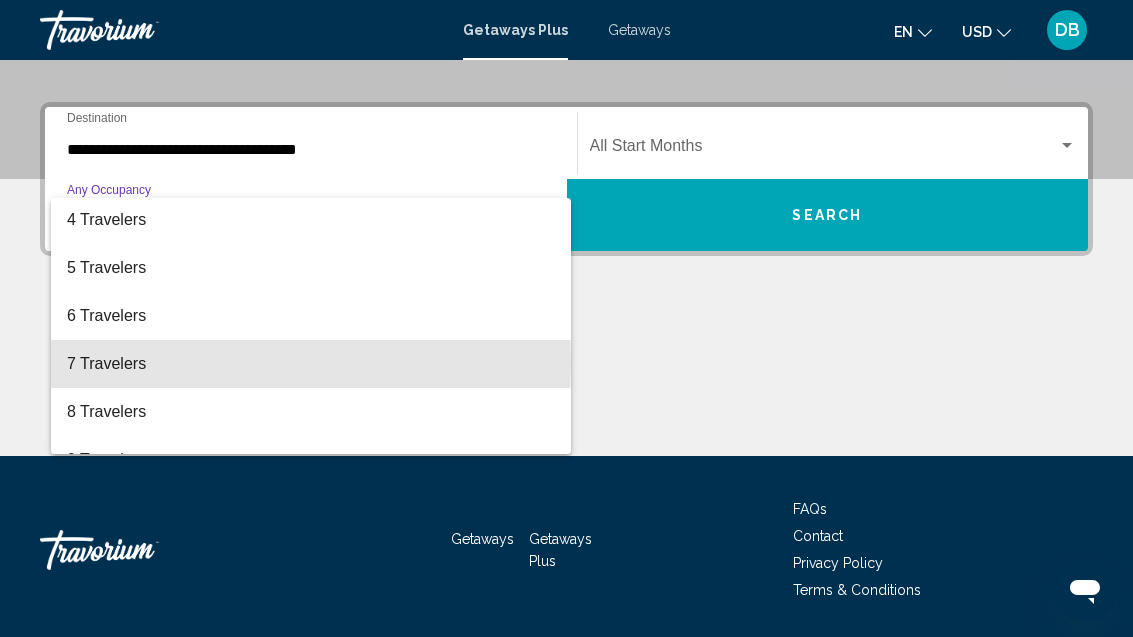 scroll, scrollTop: 152, scrollLeft: 0, axis: vertical 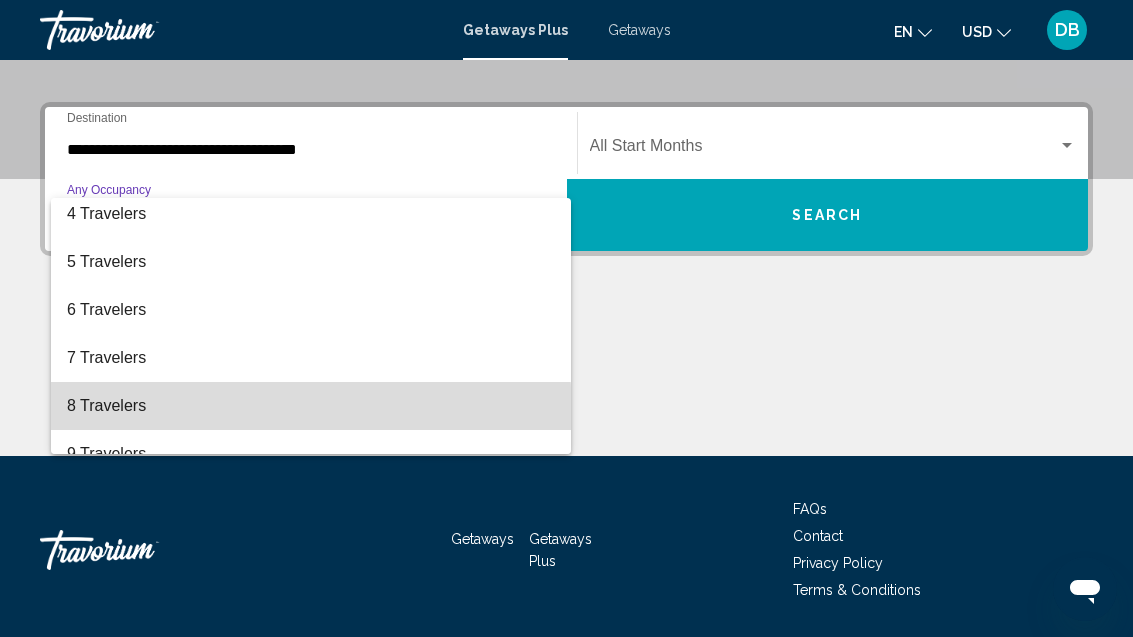 click on "8 Travelers" at bounding box center [311, 406] 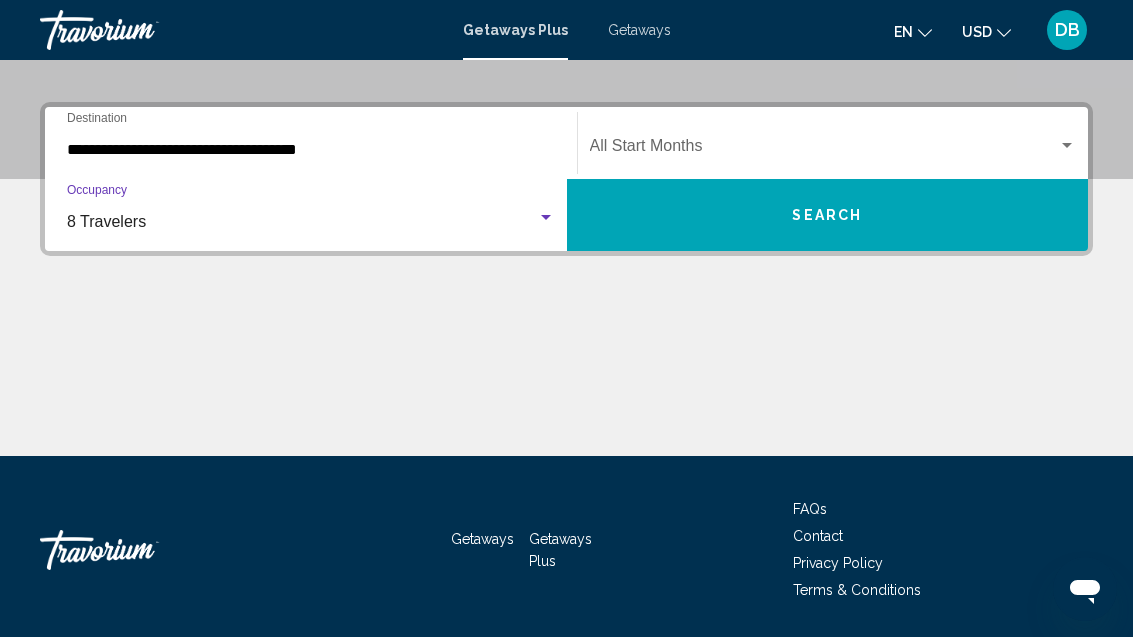 click at bounding box center (824, 150) 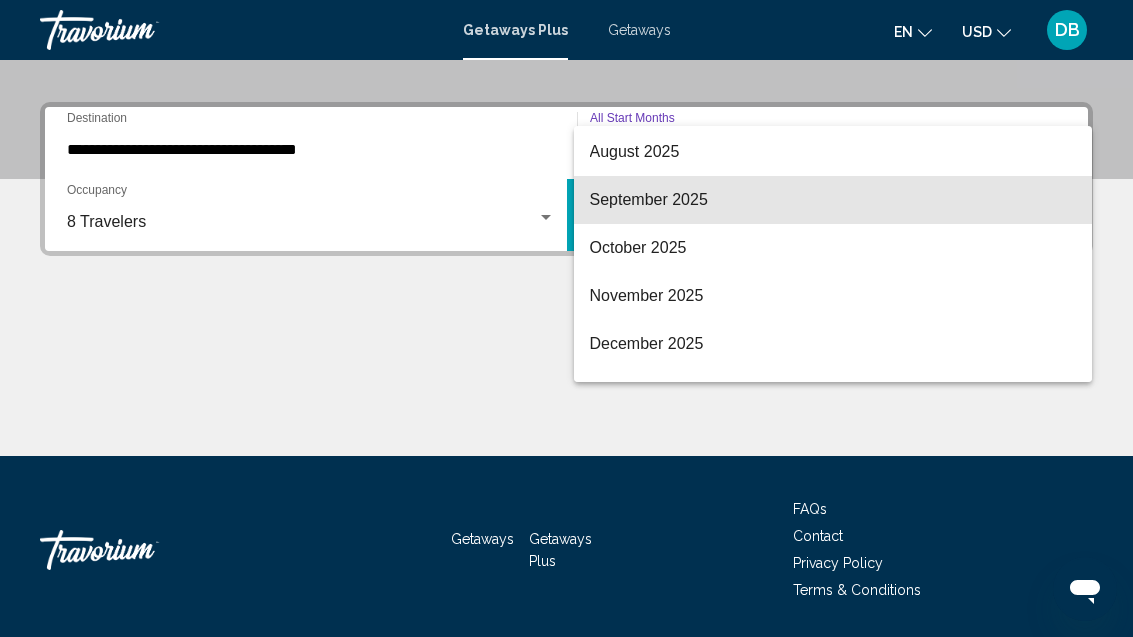 scroll, scrollTop: 101, scrollLeft: 0, axis: vertical 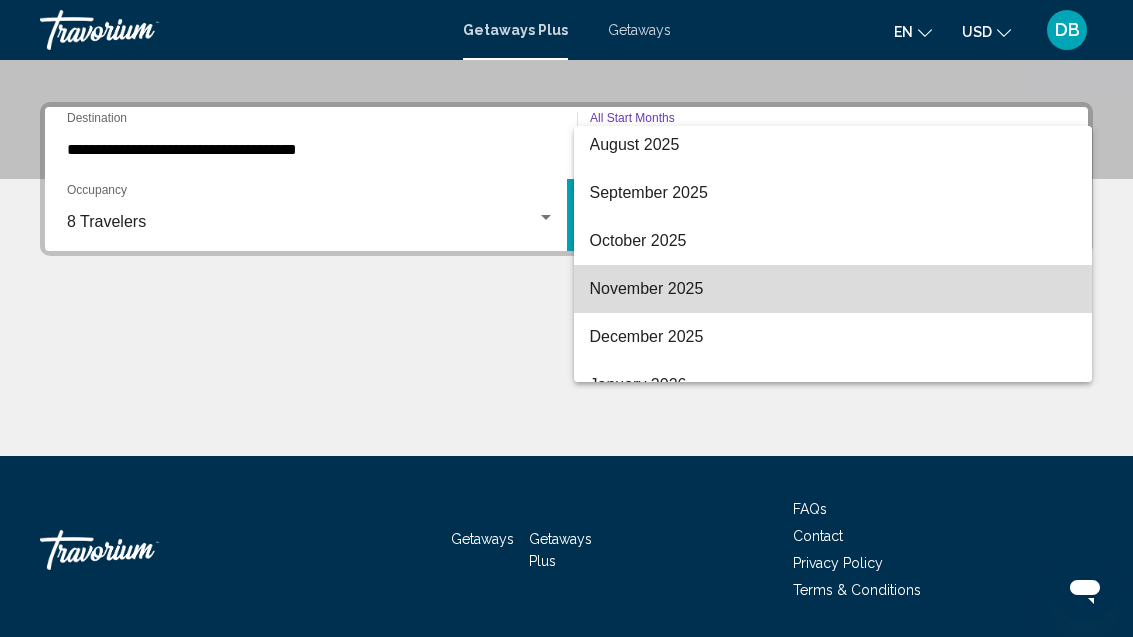 click on "November 2025" at bounding box center [833, 289] 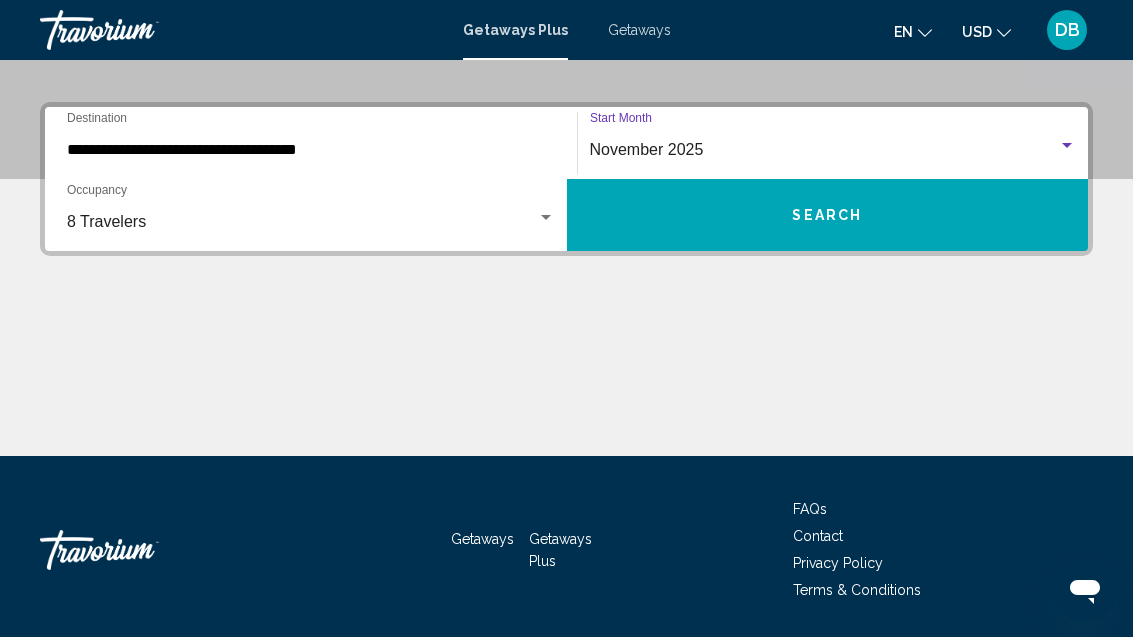 click on "**********" at bounding box center (311, 150) 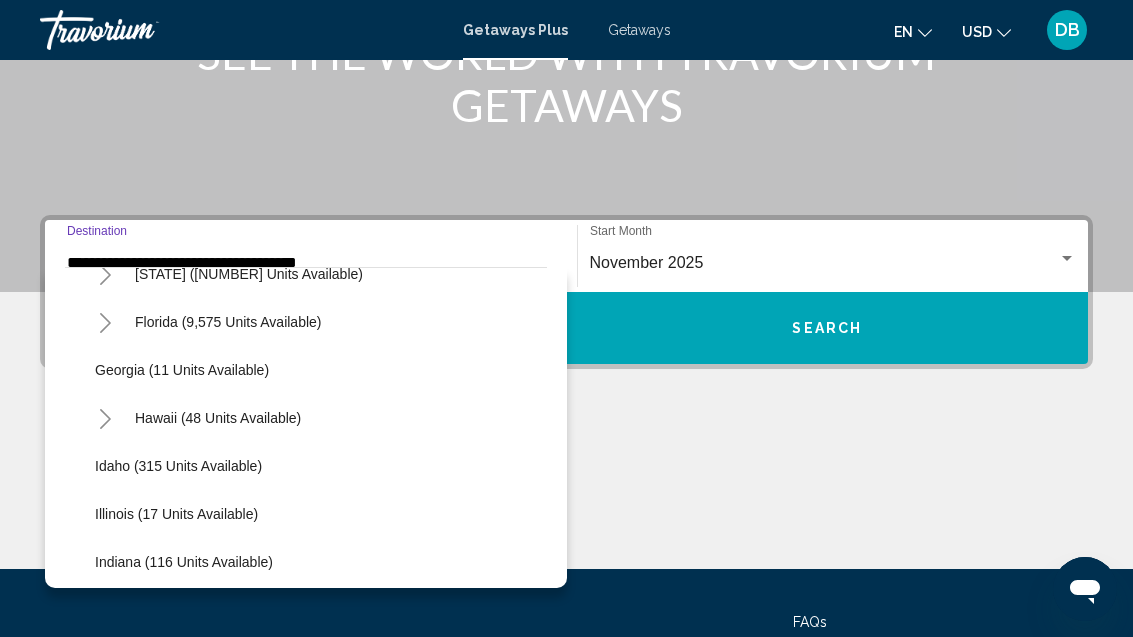 scroll, scrollTop: 255, scrollLeft: 0, axis: vertical 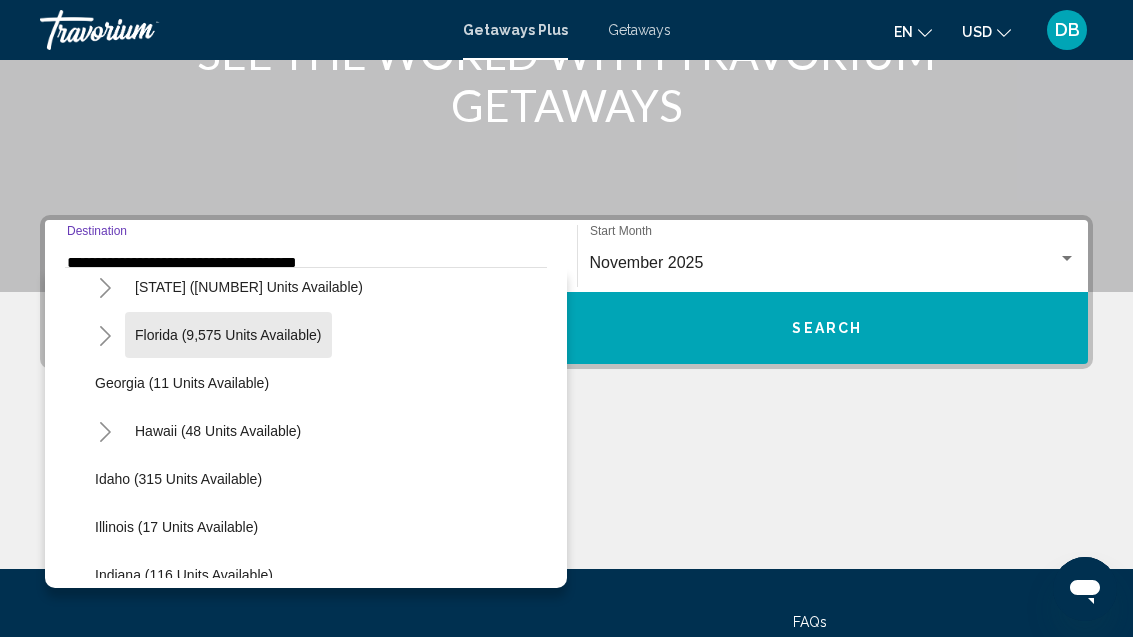 click on "Florida (9,575 units available)" 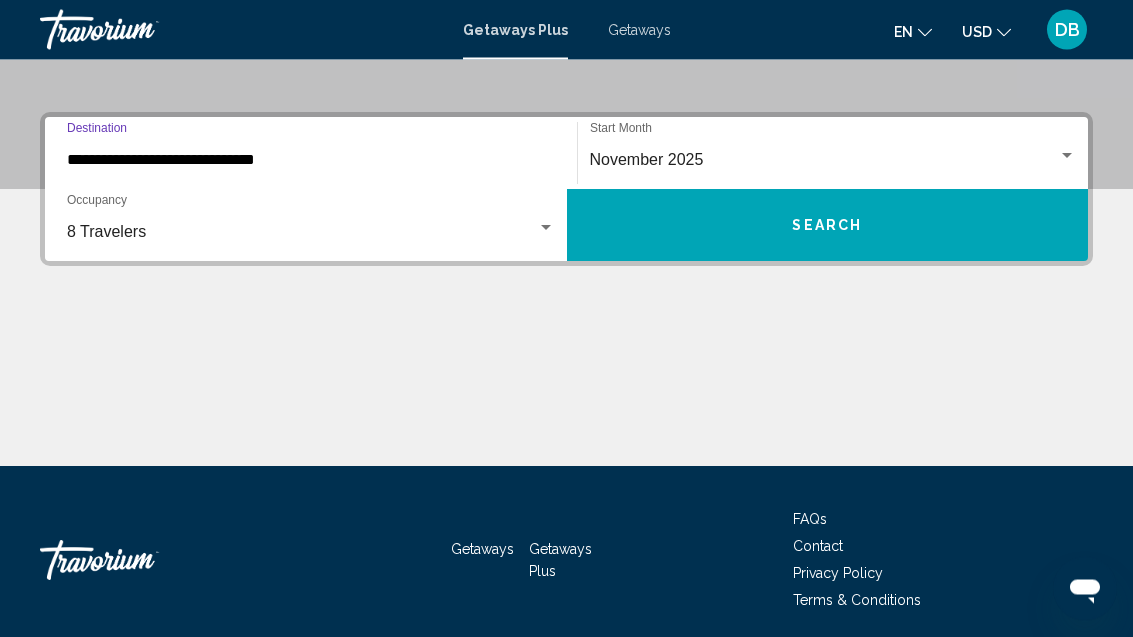 scroll, scrollTop: 421, scrollLeft: 0, axis: vertical 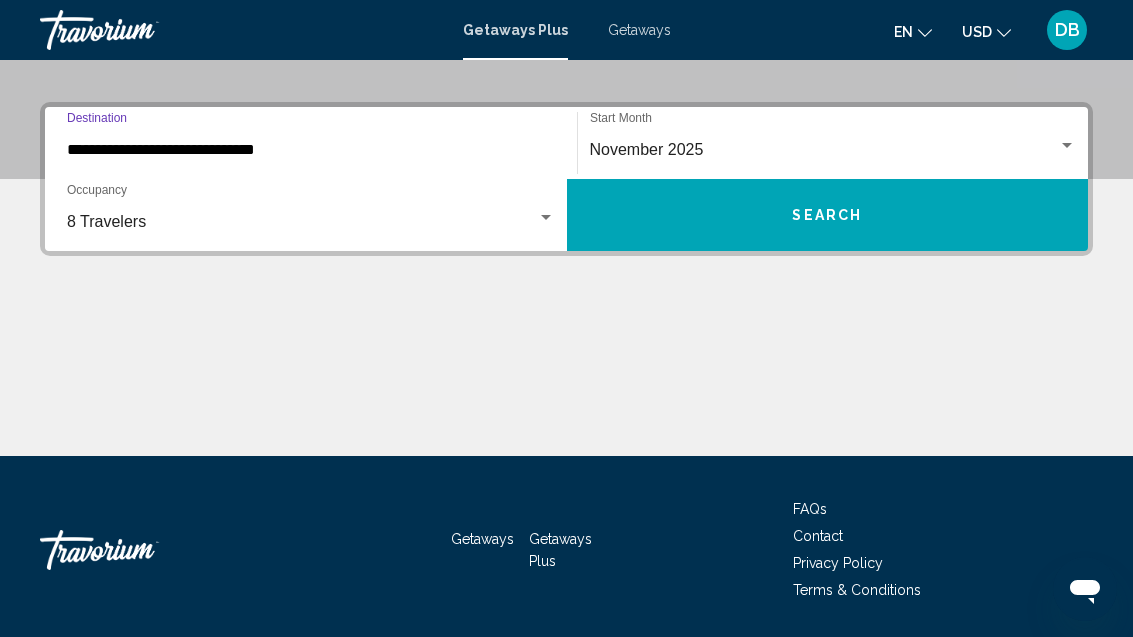 click on "Search" at bounding box center (827, 216) 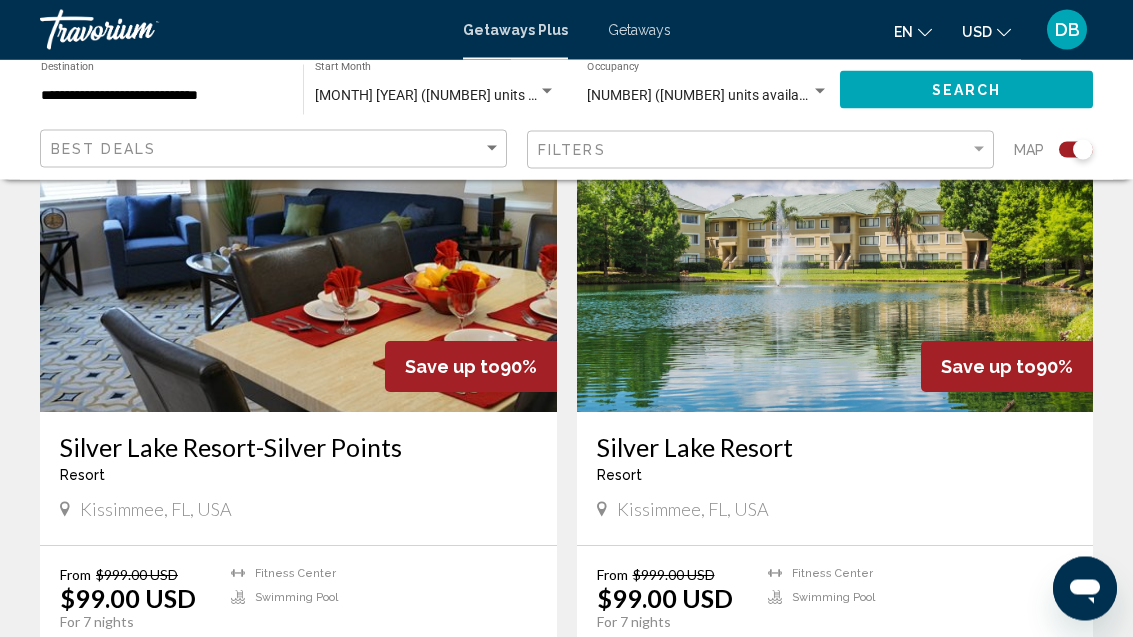 scroll, scrollTop: 2758, scrollLeft: 0, axis: vertical 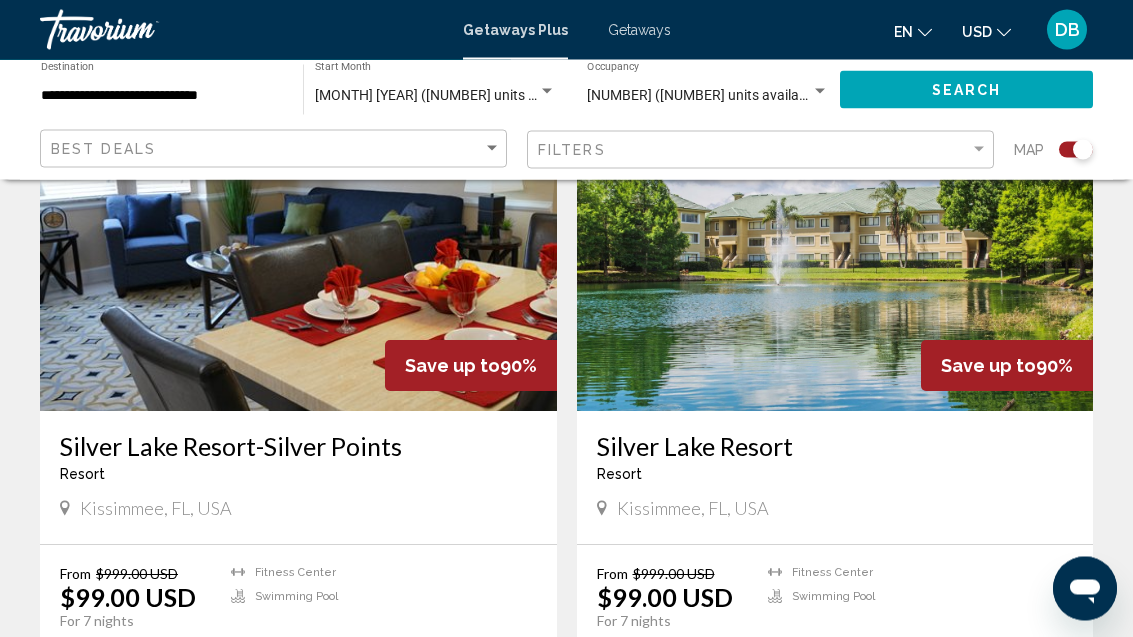 click on "Silver Lake Resort  Resort  -  This is an adults only resort" at bounding box center [835, 465] 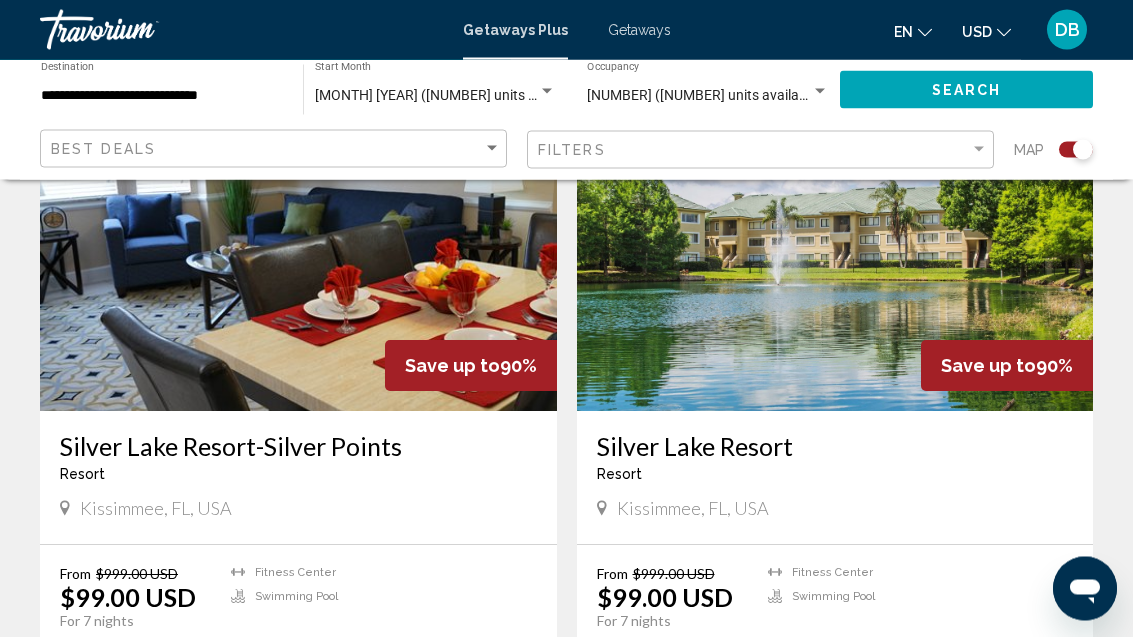scroll, scrollTop: 2759, scrollLeft: 0, axis: vertical 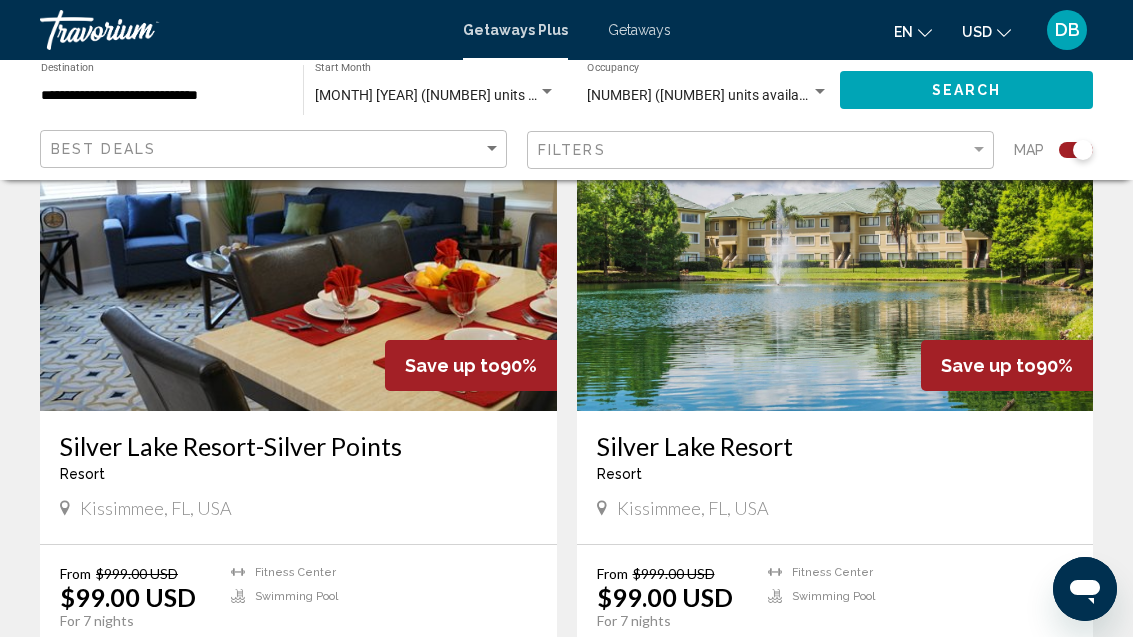 click on "View Resort    ( 15 units )" at bounding box center [921, 655] 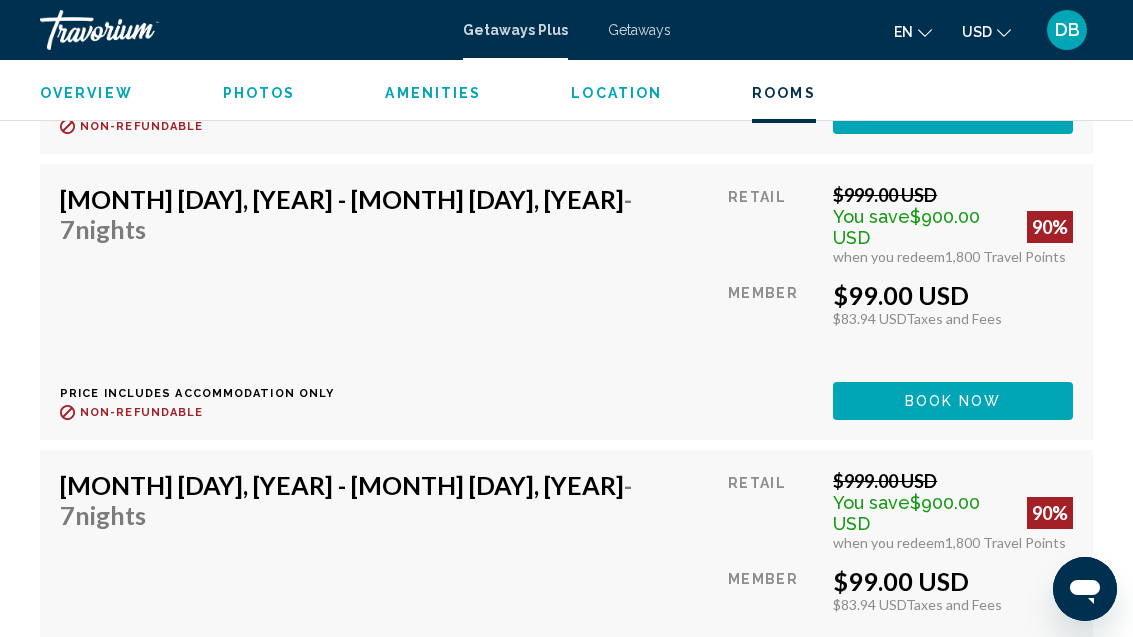scroll, scrollTop: 6171, scrollLeft: 0, axis: vertical 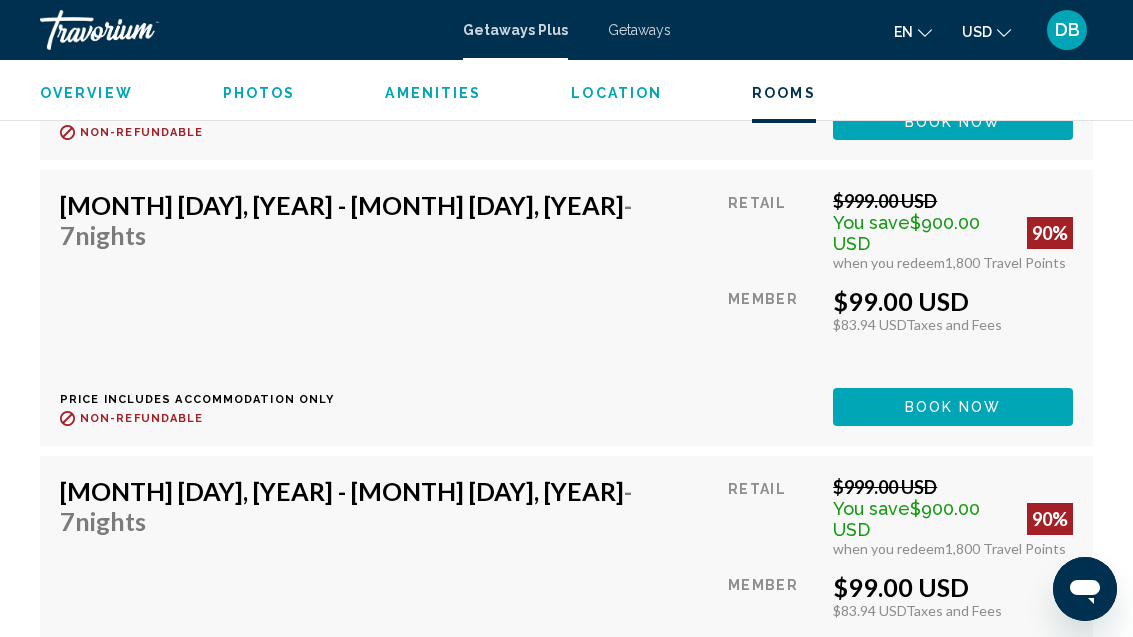click on "Book now" at bounding box center (953, -1010) 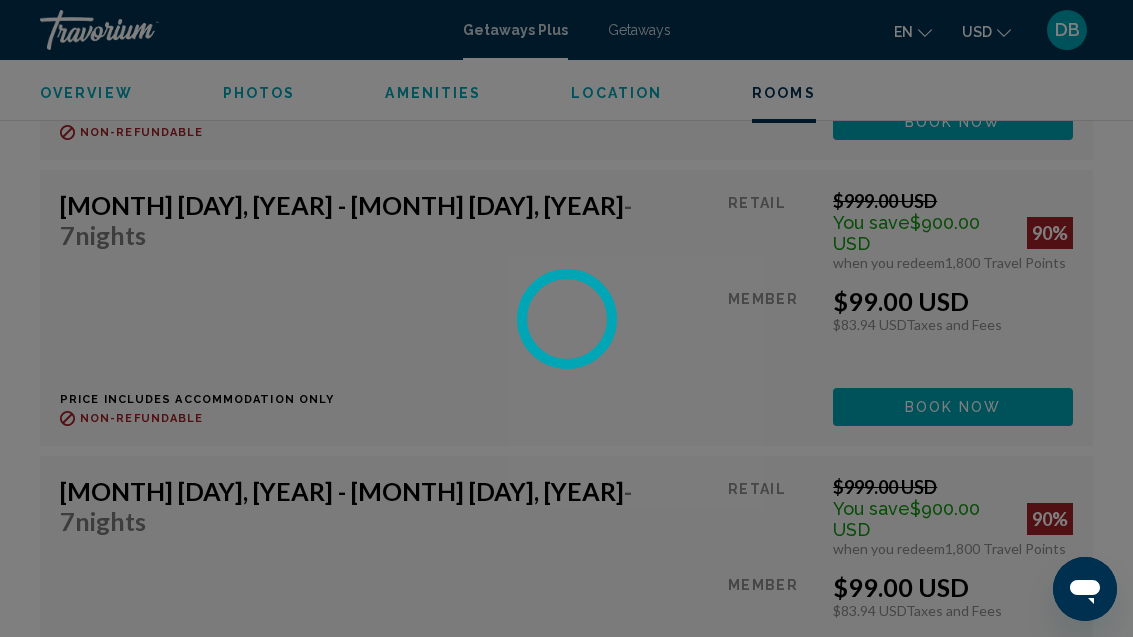 click at bounding box center [566, 318] 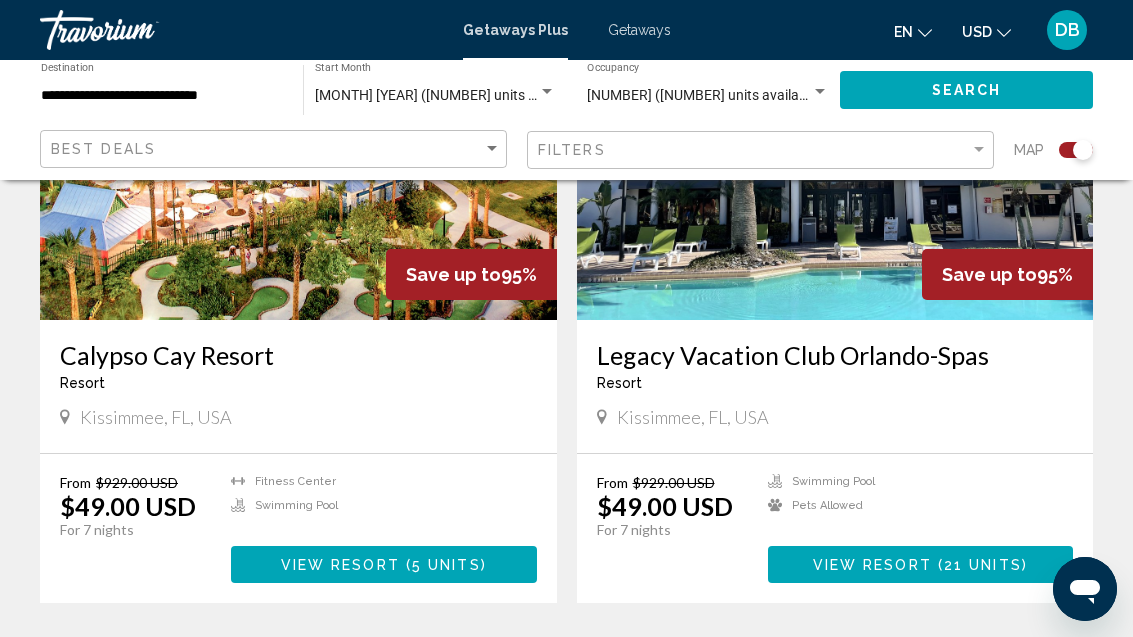scroll, scrollTop: 917, scrollLeft: 0, axis: vertical 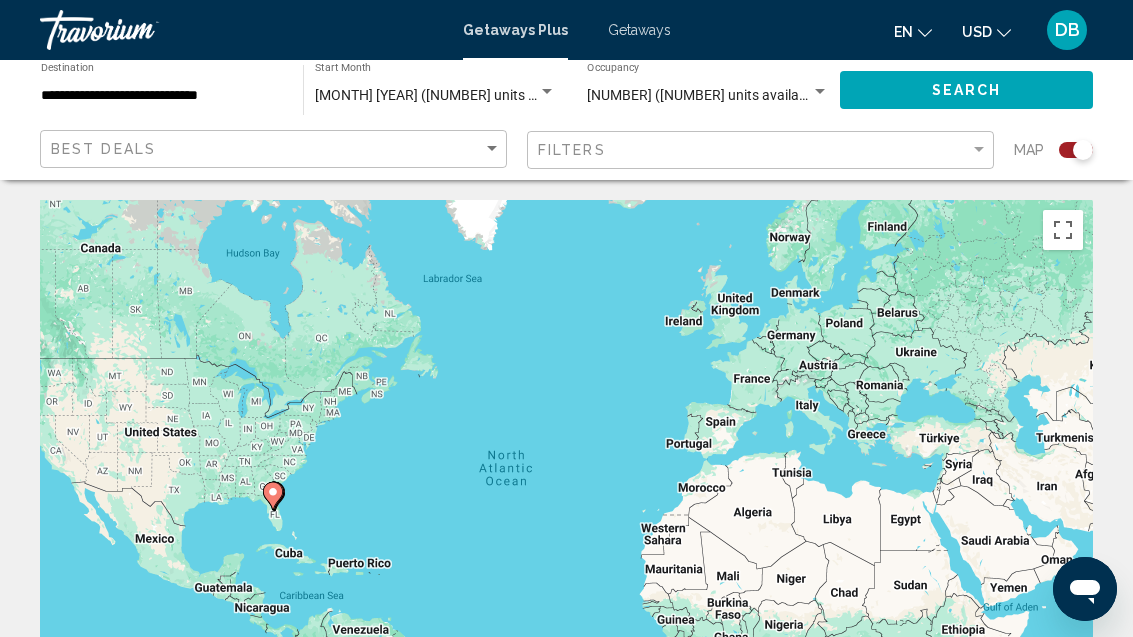 click on "[NUMBER] ([NUMBER] units available) Occupancy Any Occupancy" 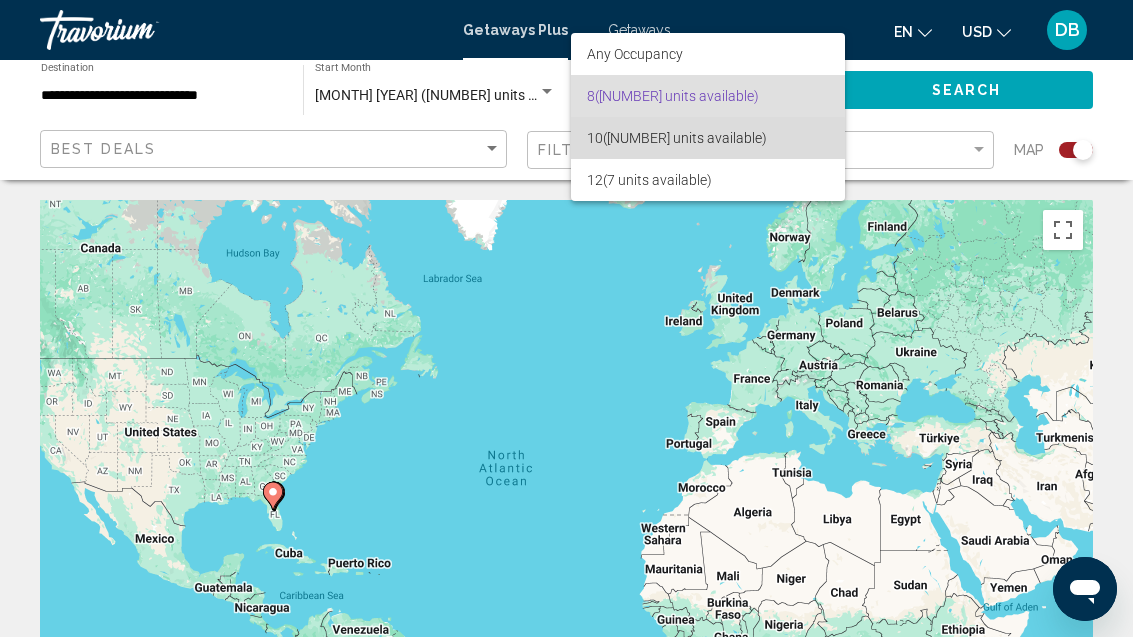 click on "[NUMBER]  ([NUMBER] units available)" at bounding box center (708, 138) 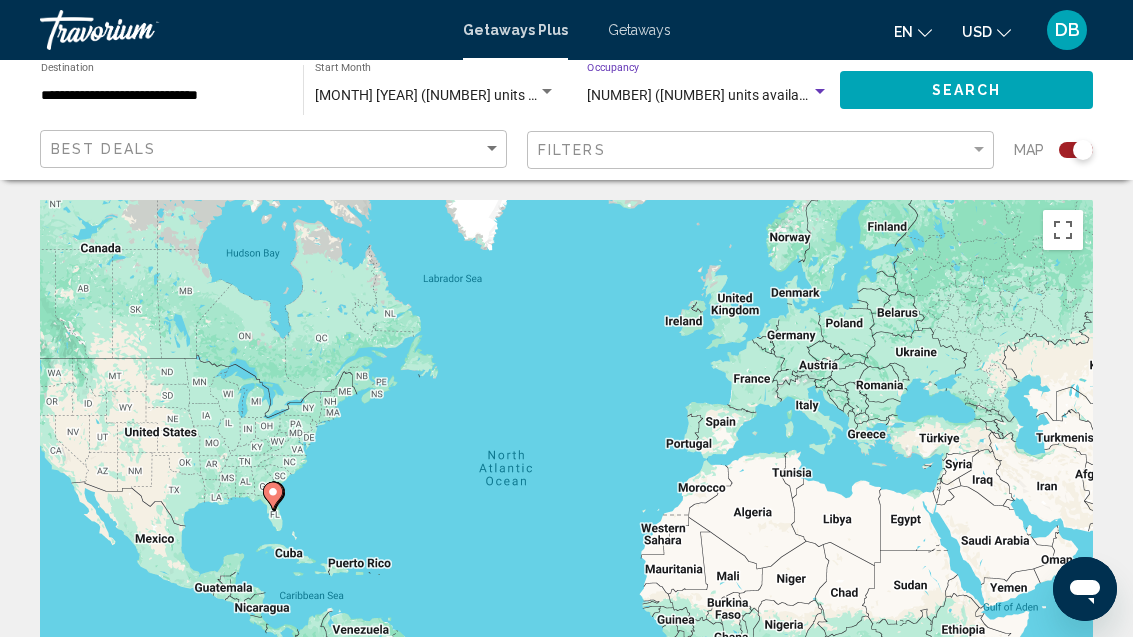 click on "Search" 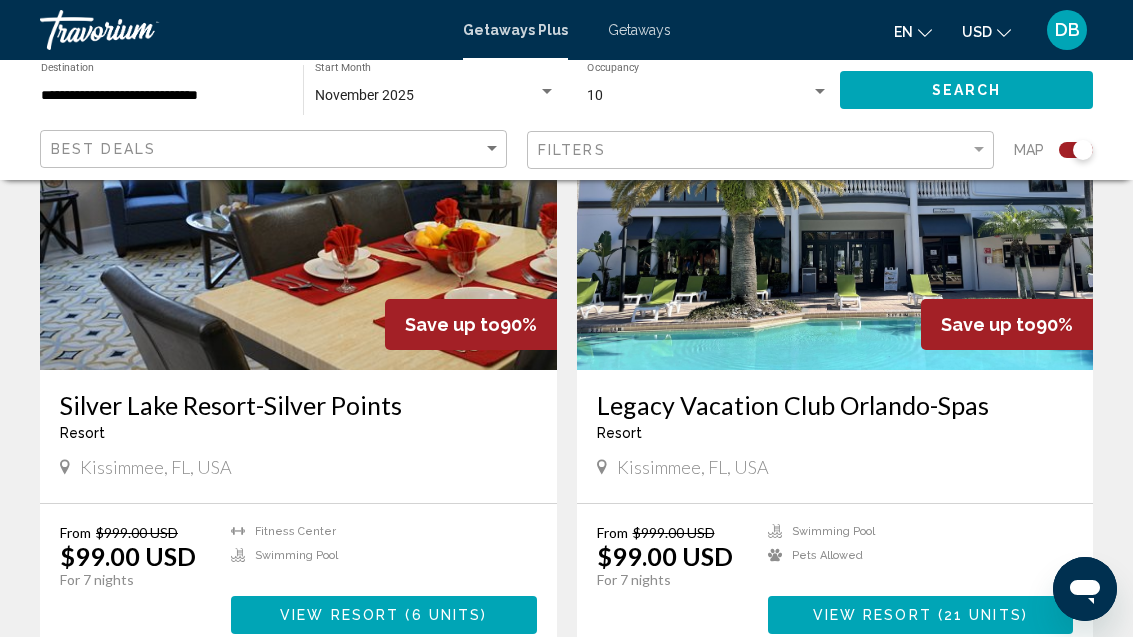 scroll, scrollTop: 1482, scrollLeft: 0, axis: vertical 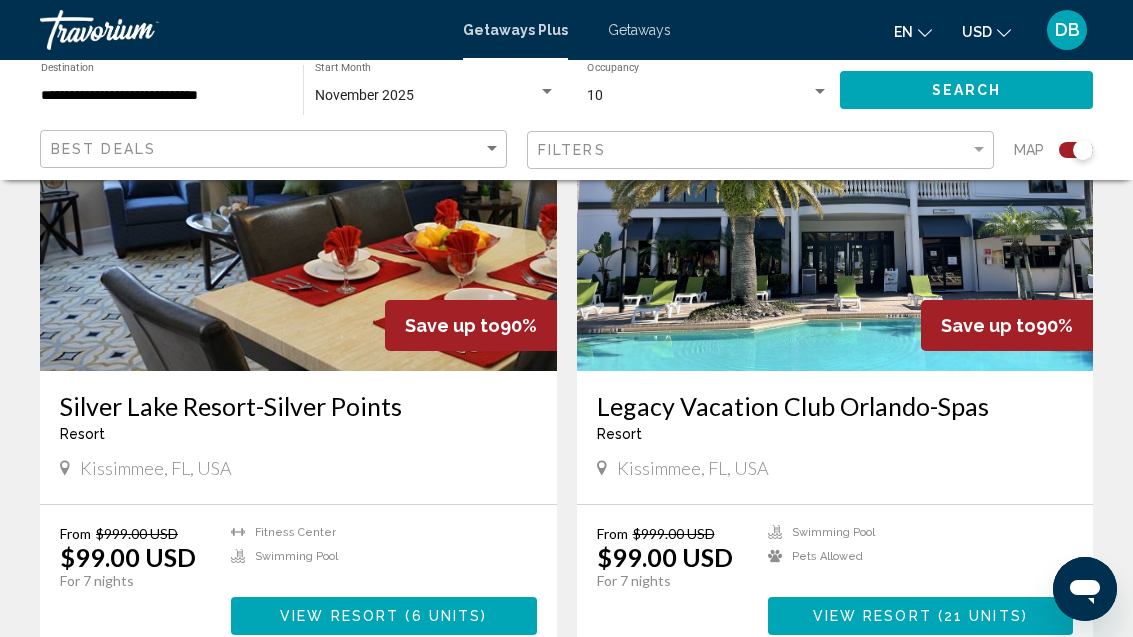 click on "Kissimmee, FL, USA" at bounding box center [298, 468] 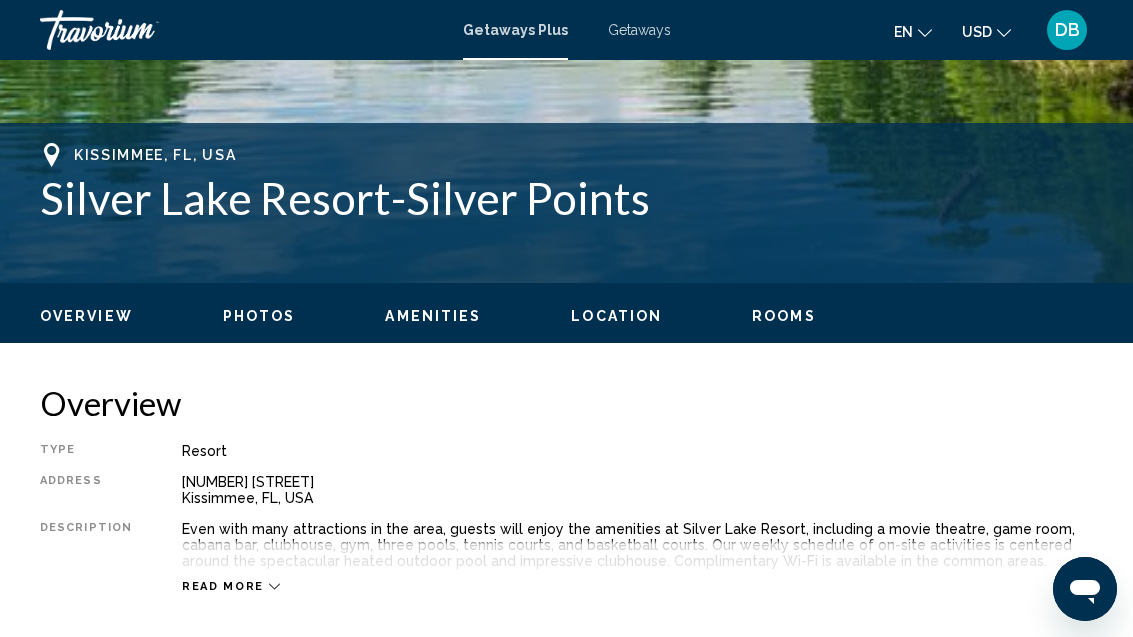 scroll, scrollTop: 726, scrollLeft: 0, axis: vertical 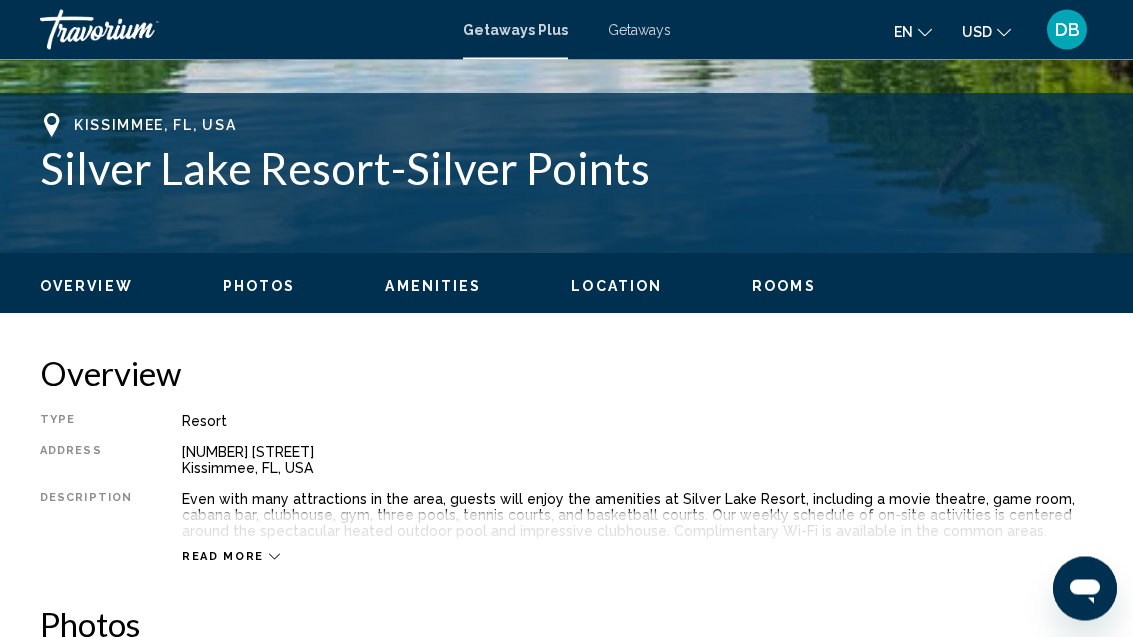 click on "Read more" at bounding box center [223, 557] 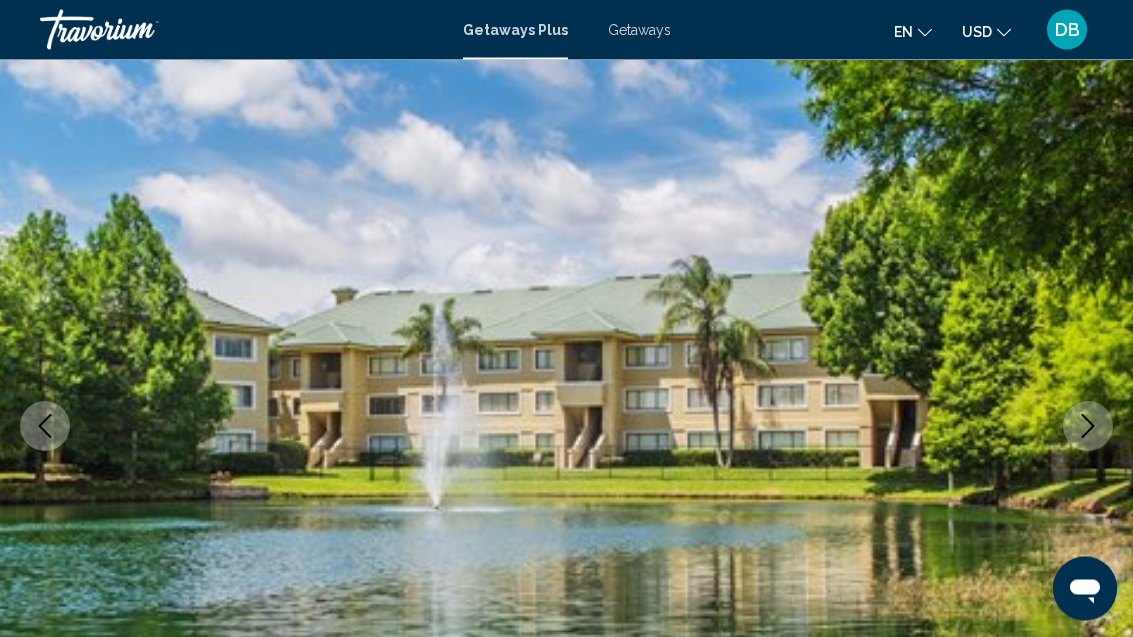 scroll, scrollTop: 0, scrollLeft: 0, axis: both 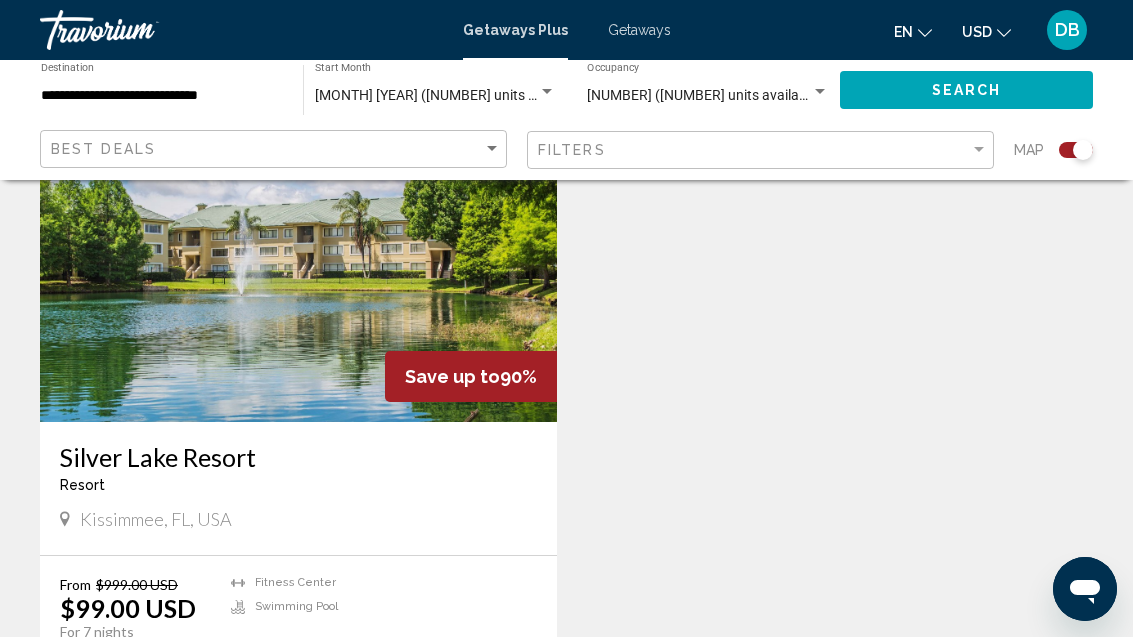 click on "14 units" at bounding box center [446, 667] 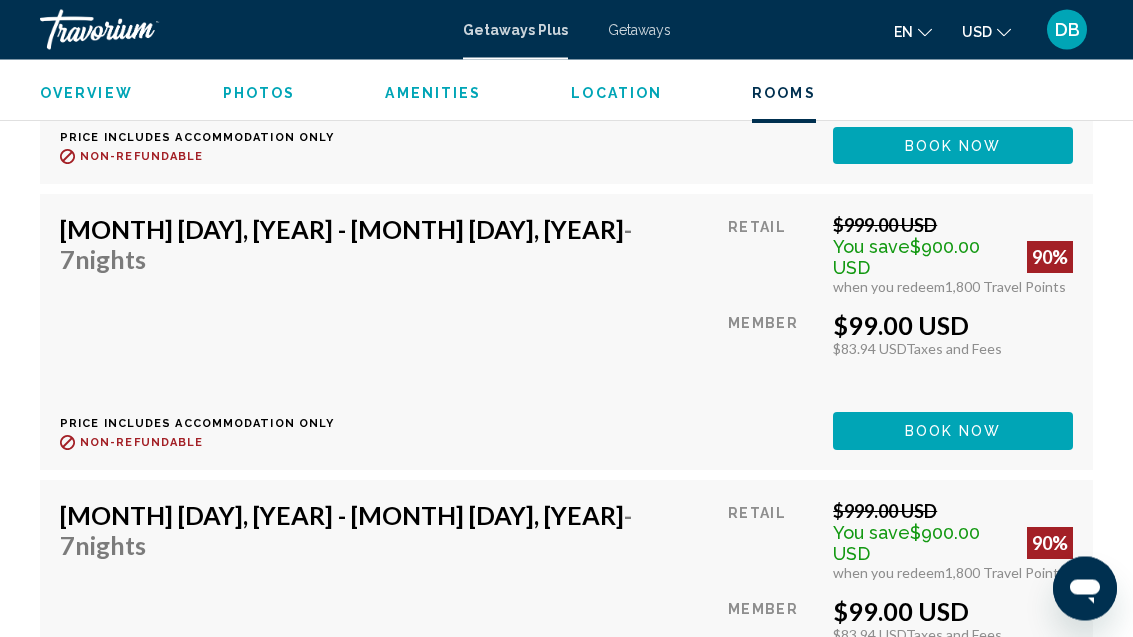 scroll, scrollTop: 5719, scrollLeft: 0, axis: vertical 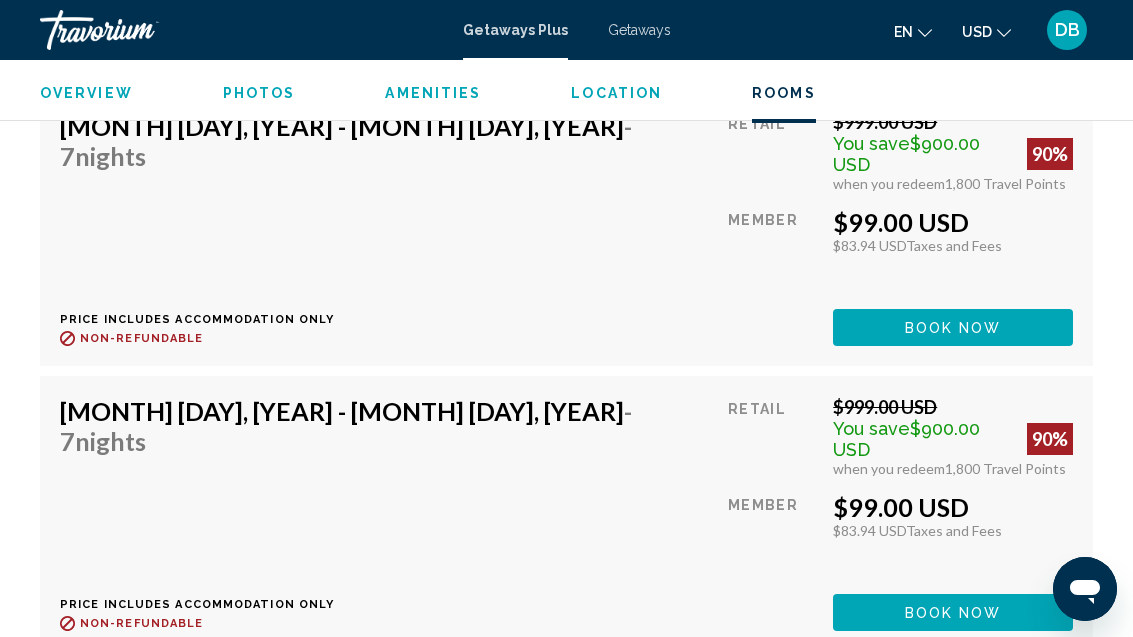 click on "Book now" at bounding box center (953, -1089) 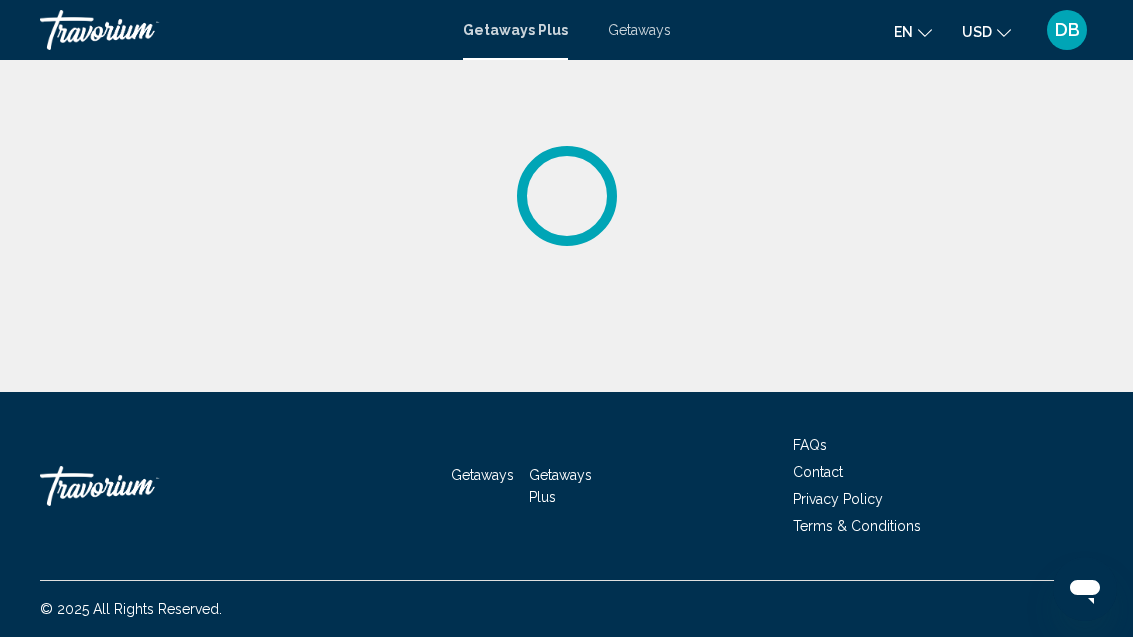 scroll, scrollTop: 0, scrollLeft: 0, axis: both 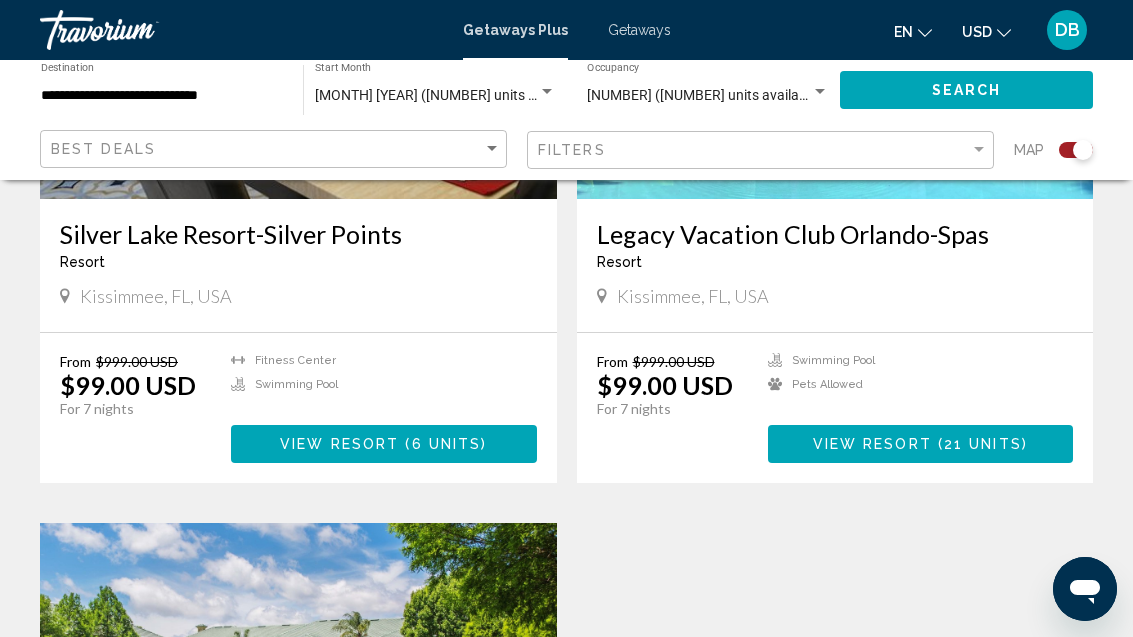 click on "6 units" at bounding box center (447, 445) 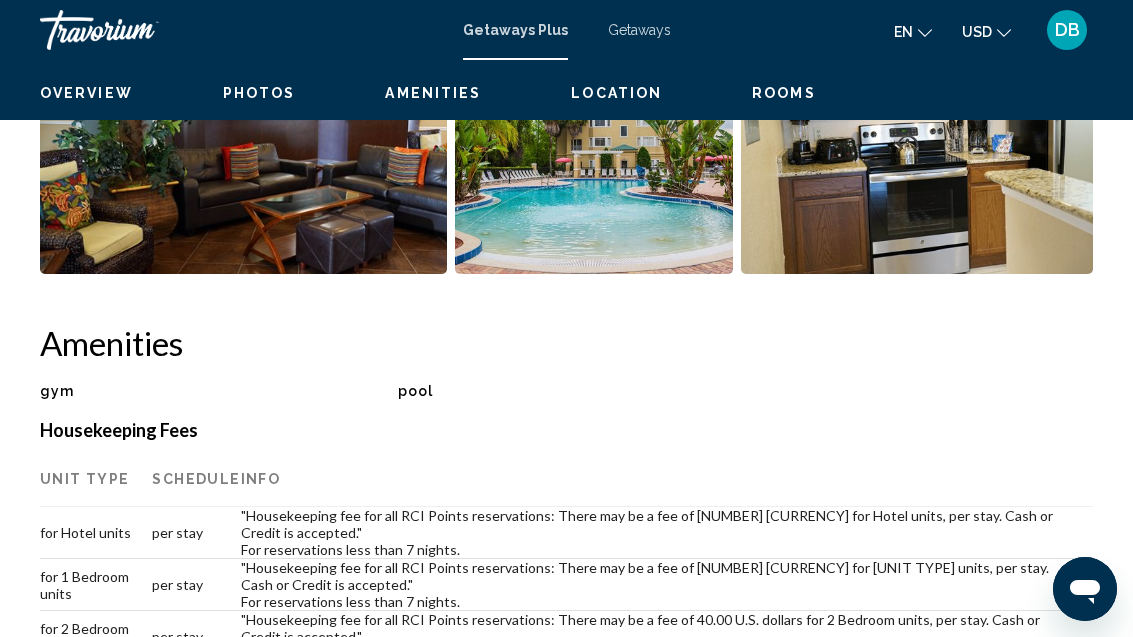 scroll, scrollTop: 0, scrollLeft: 0, axis: both 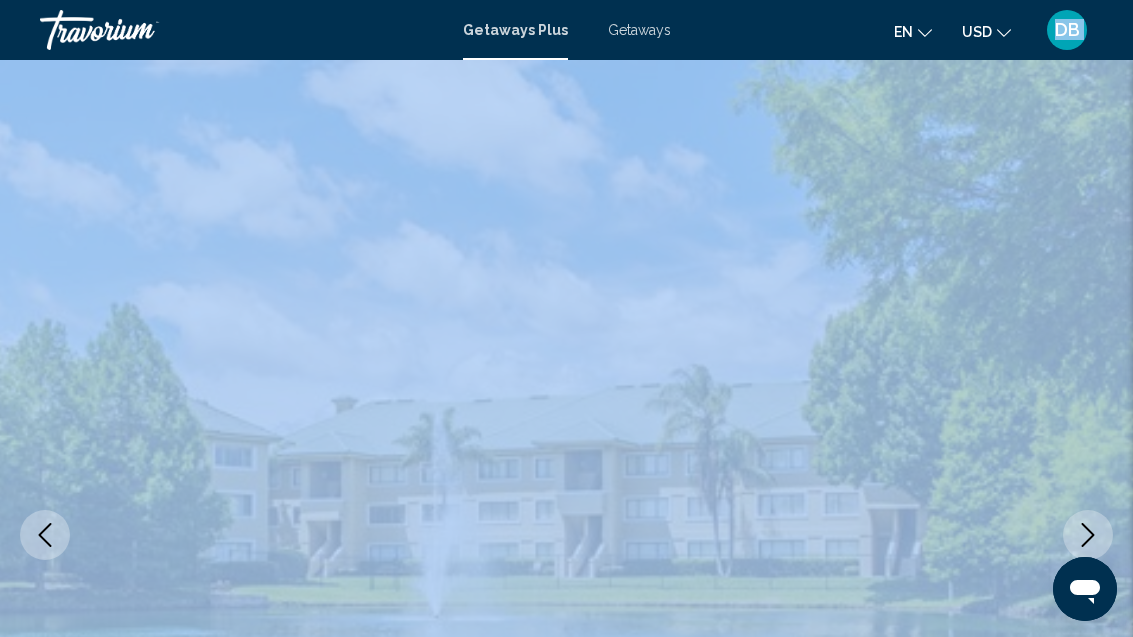 click at bounding box center [566, 535] 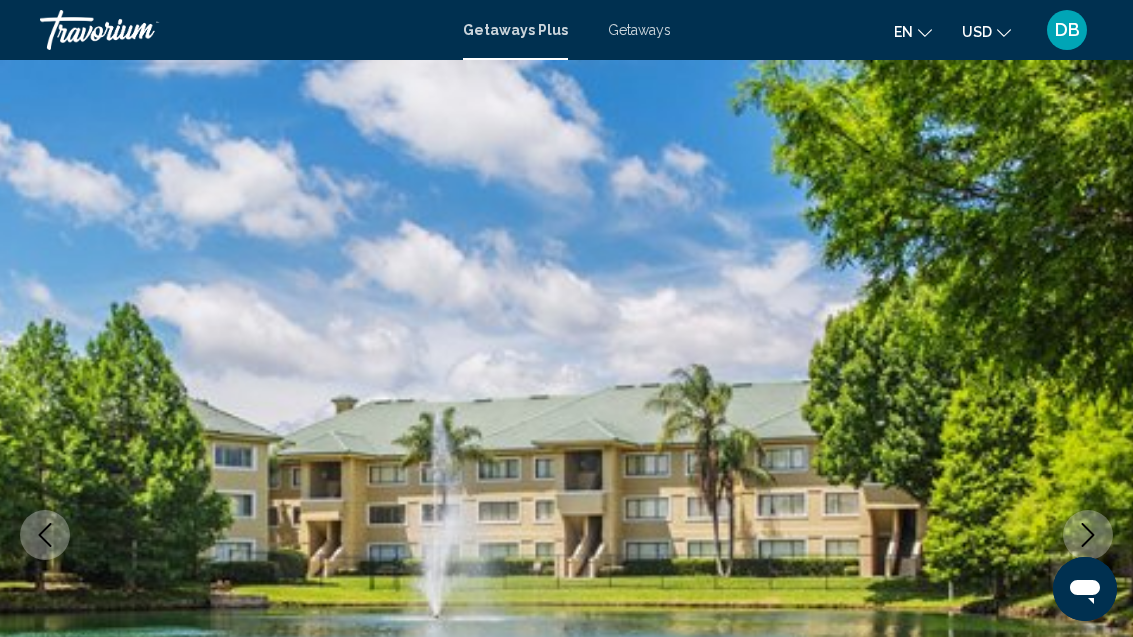 click 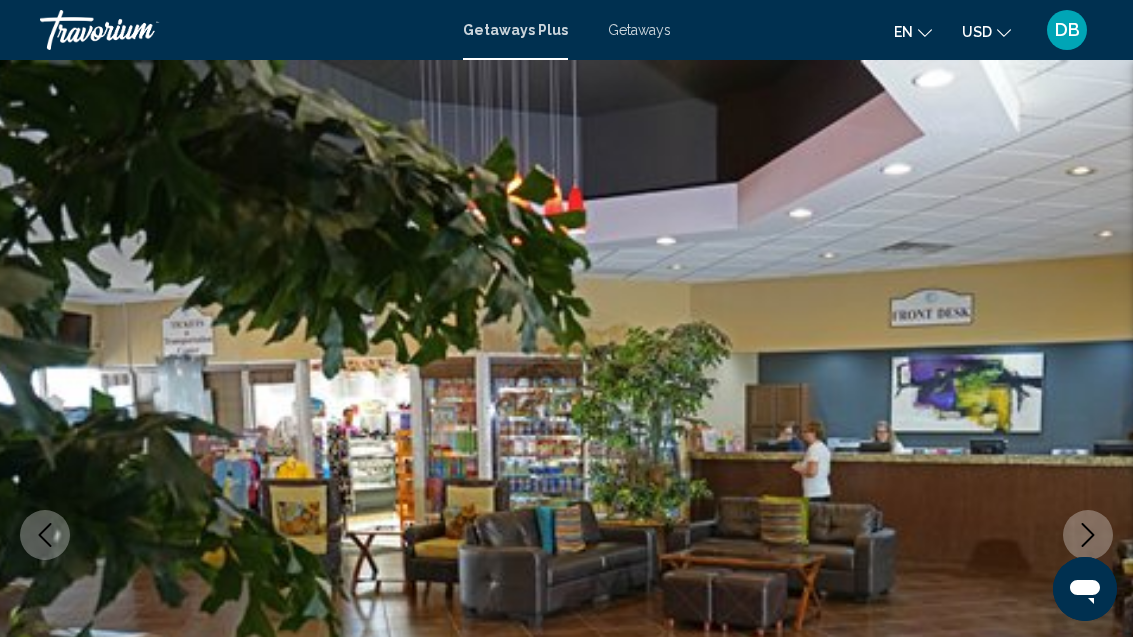 click at bounding box center [1088, 535] 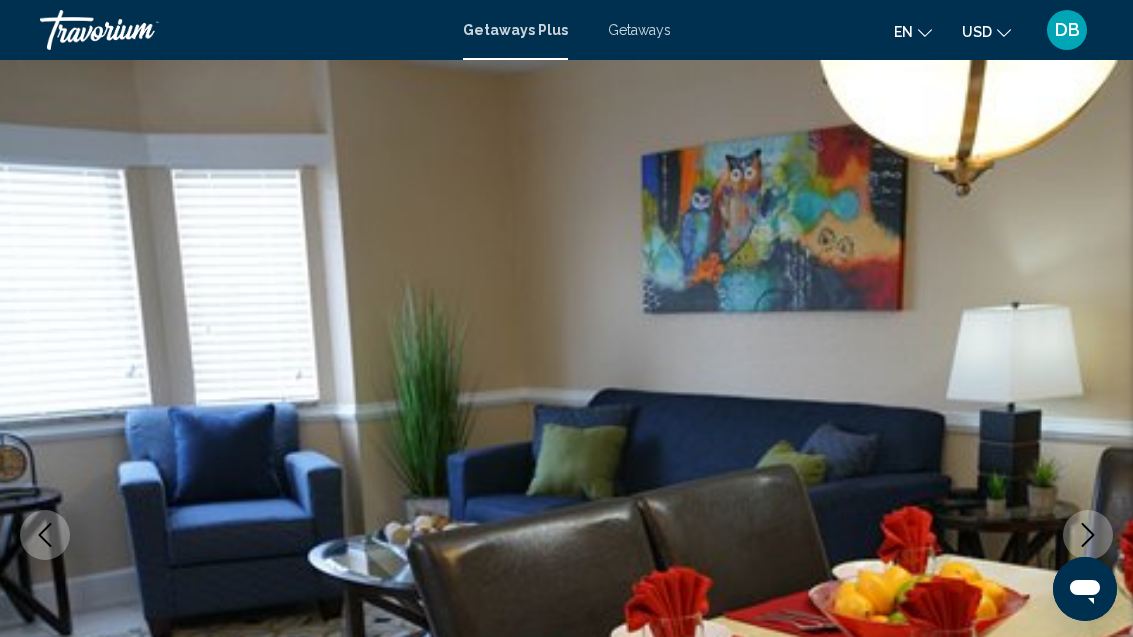 click 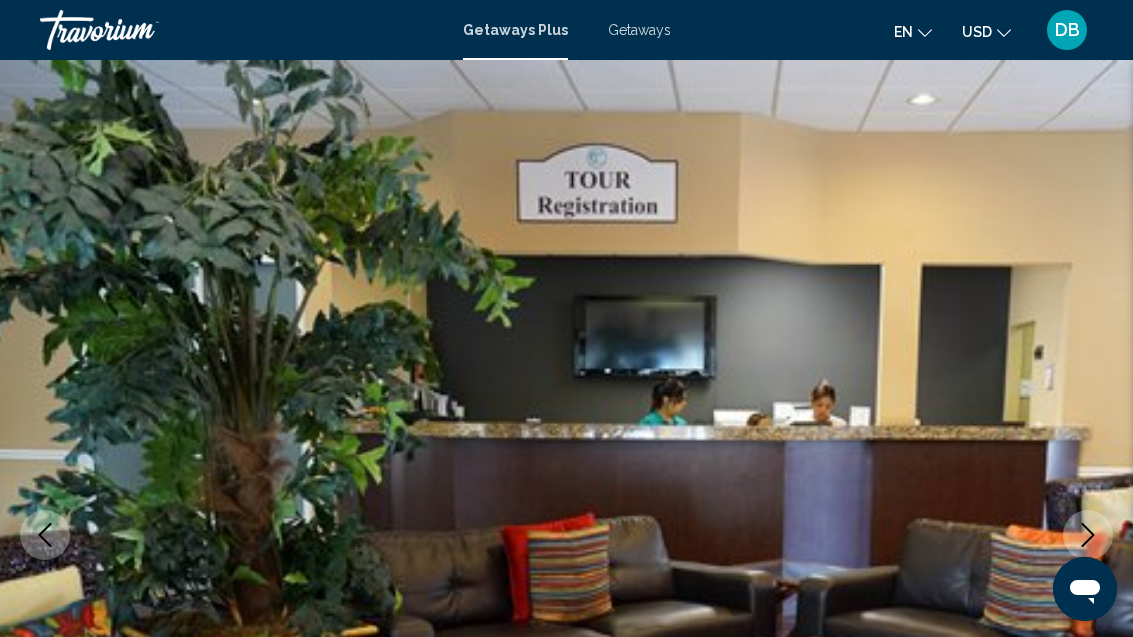 click 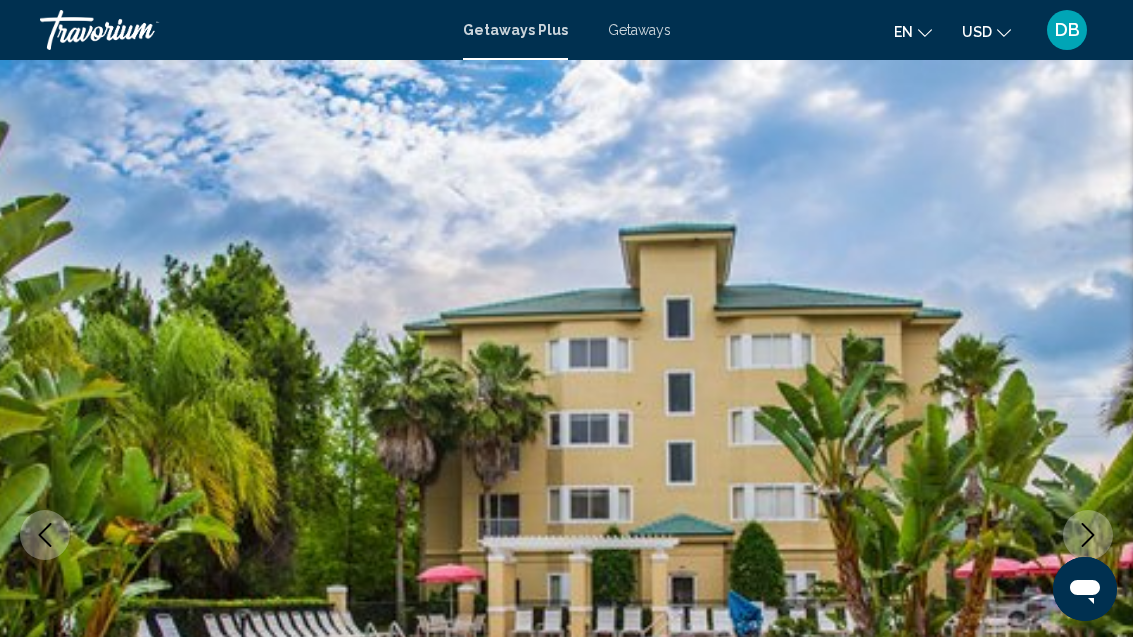 click 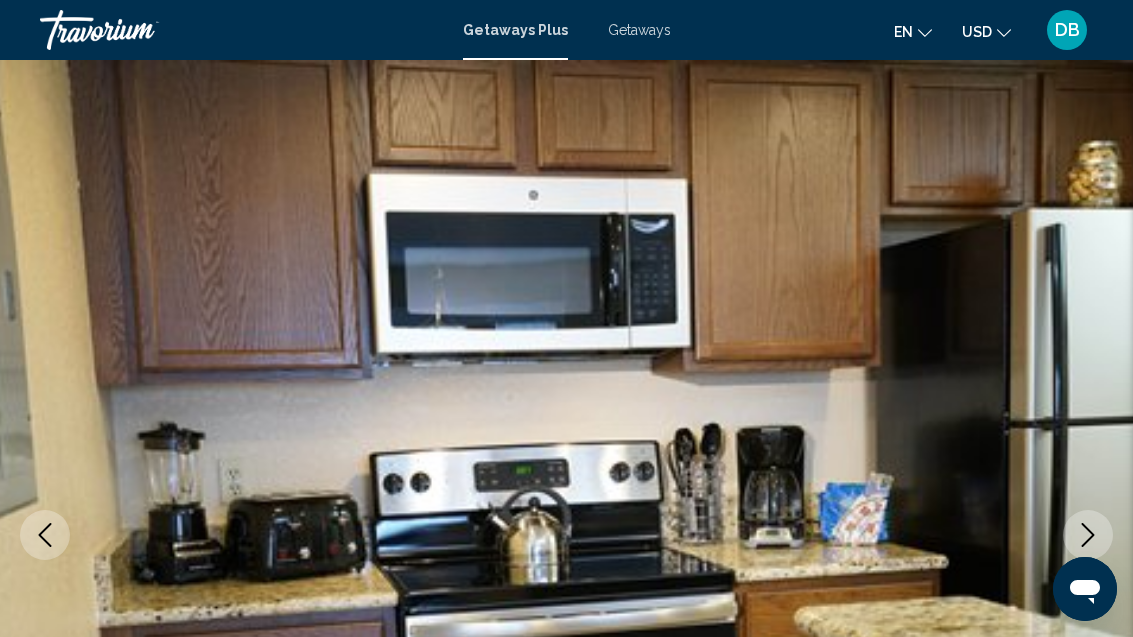 click 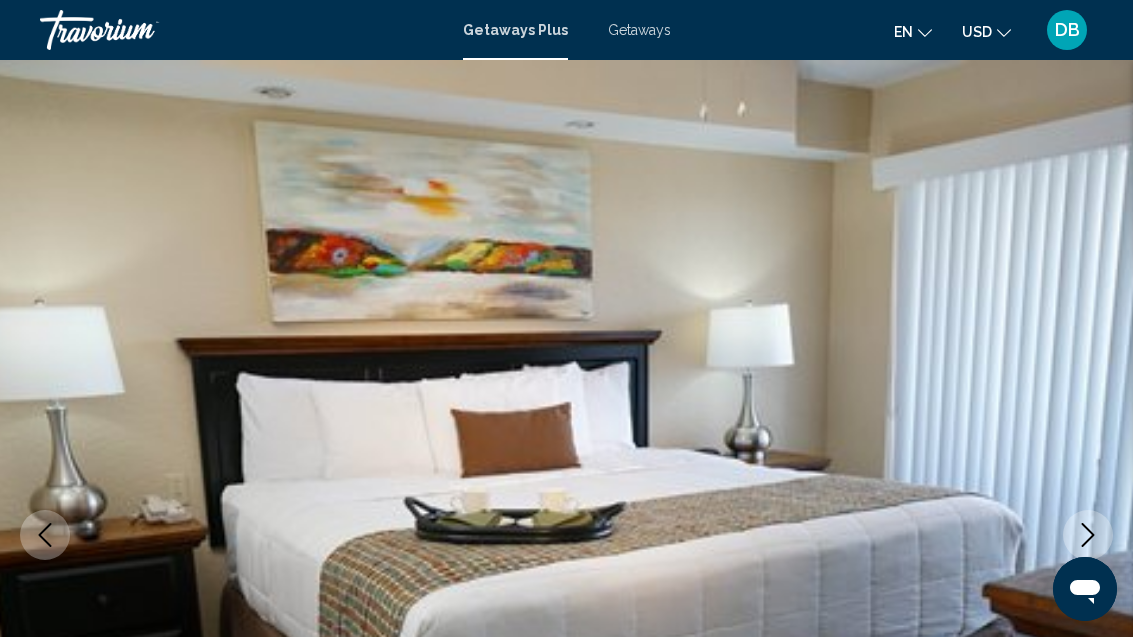 click 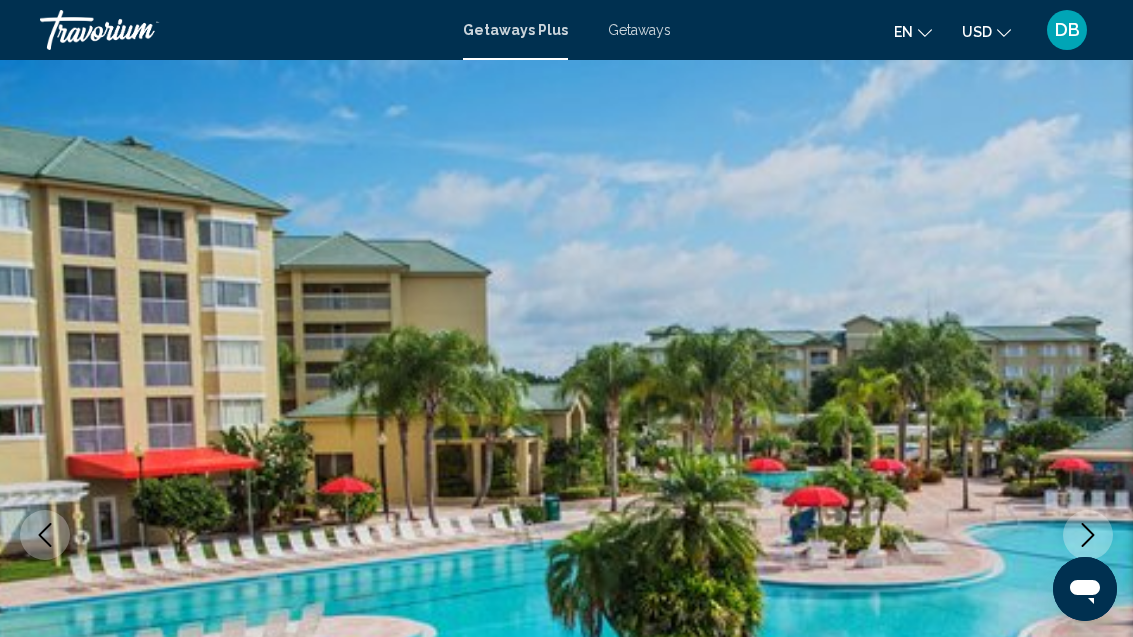 click at bounding box center [1088, 535] 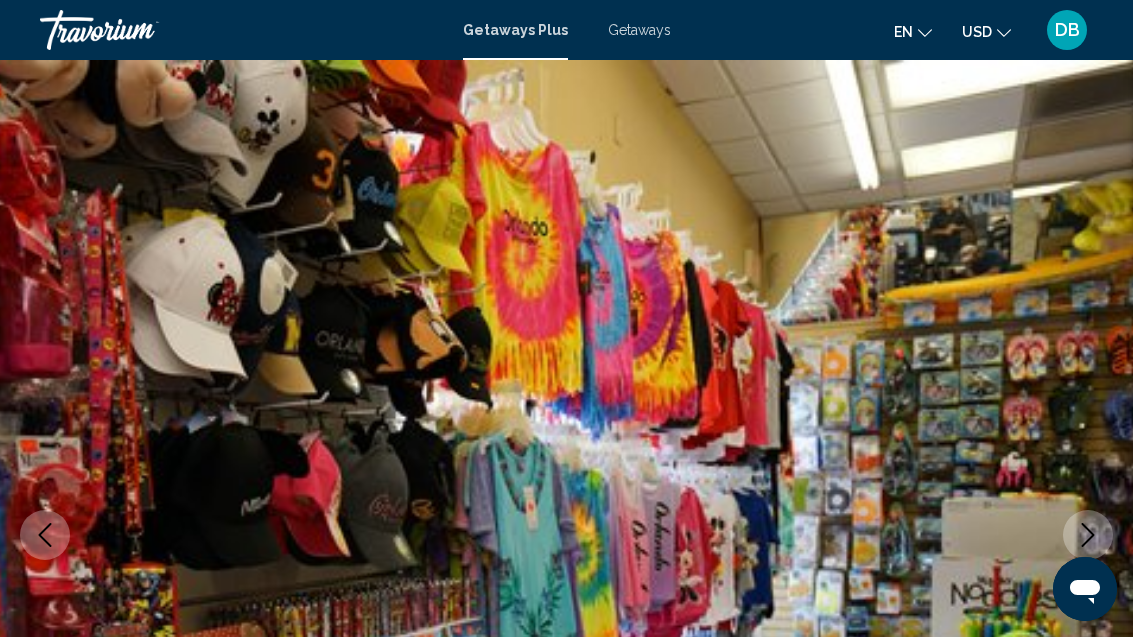 click 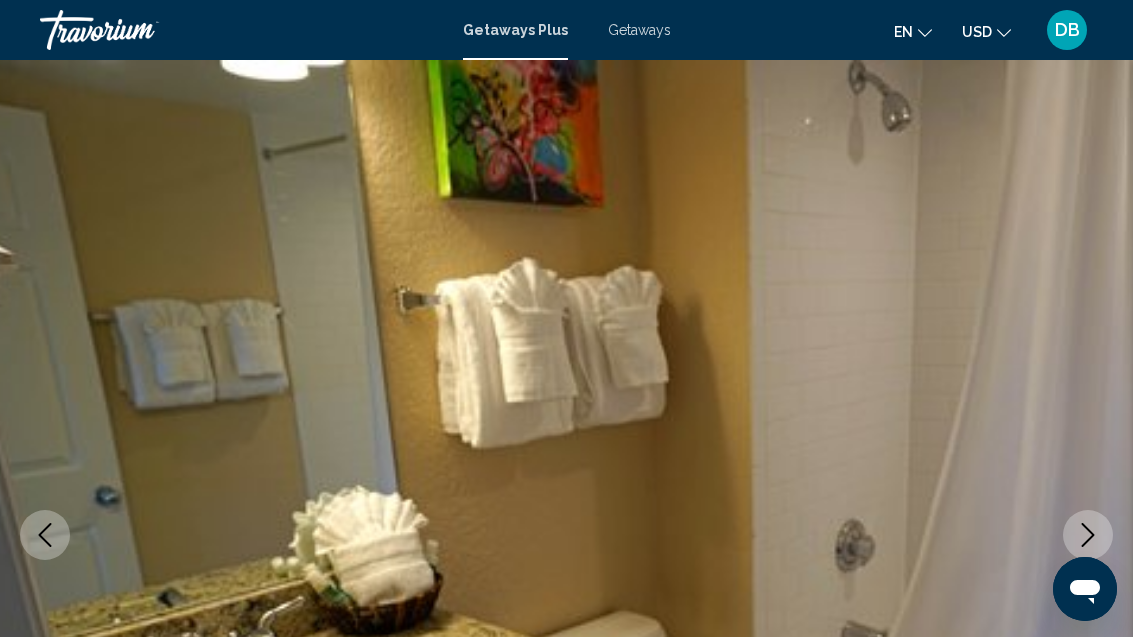 click at bounding box center (1088, 535) 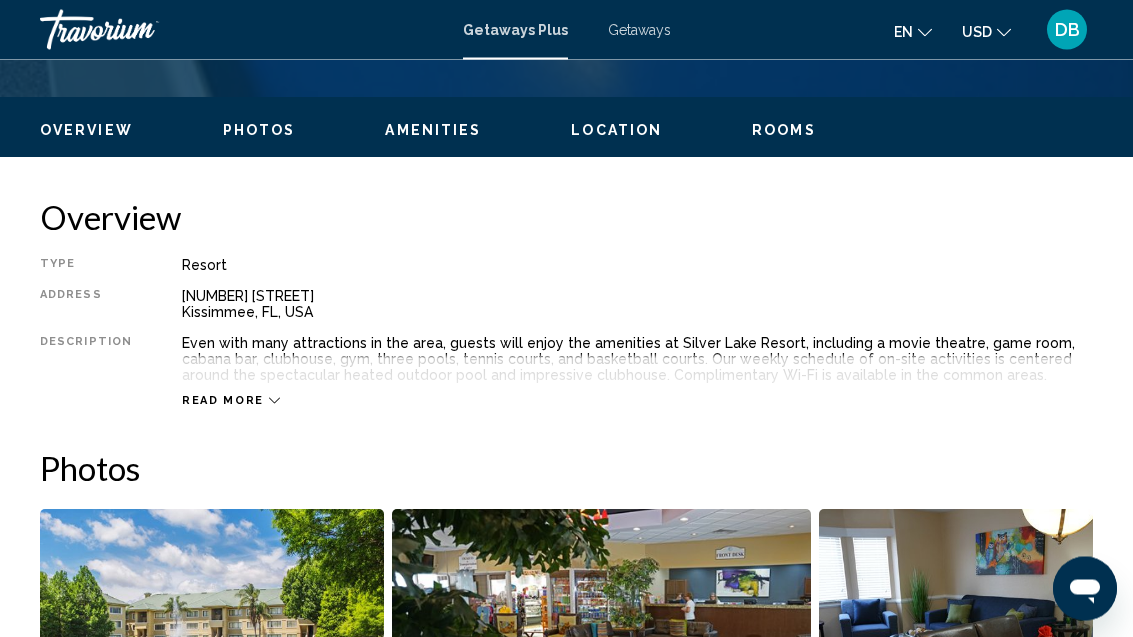 scroll, scrollTop: 908, scrollLeft: 0, axis: vertical 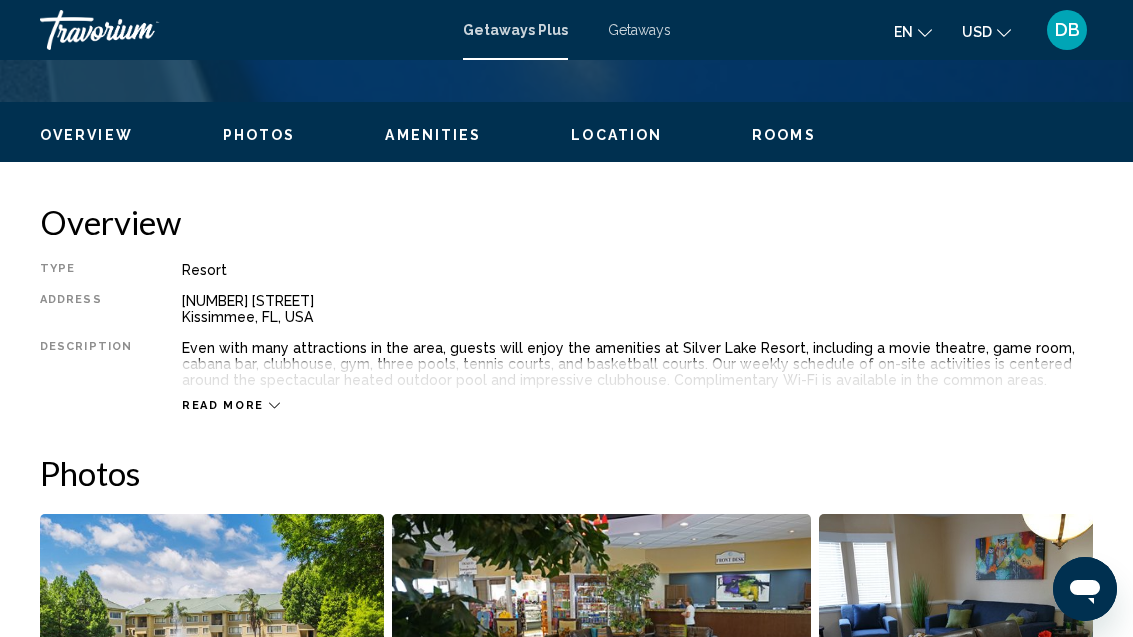 click on "Read more" at bounding box center [223, 405] 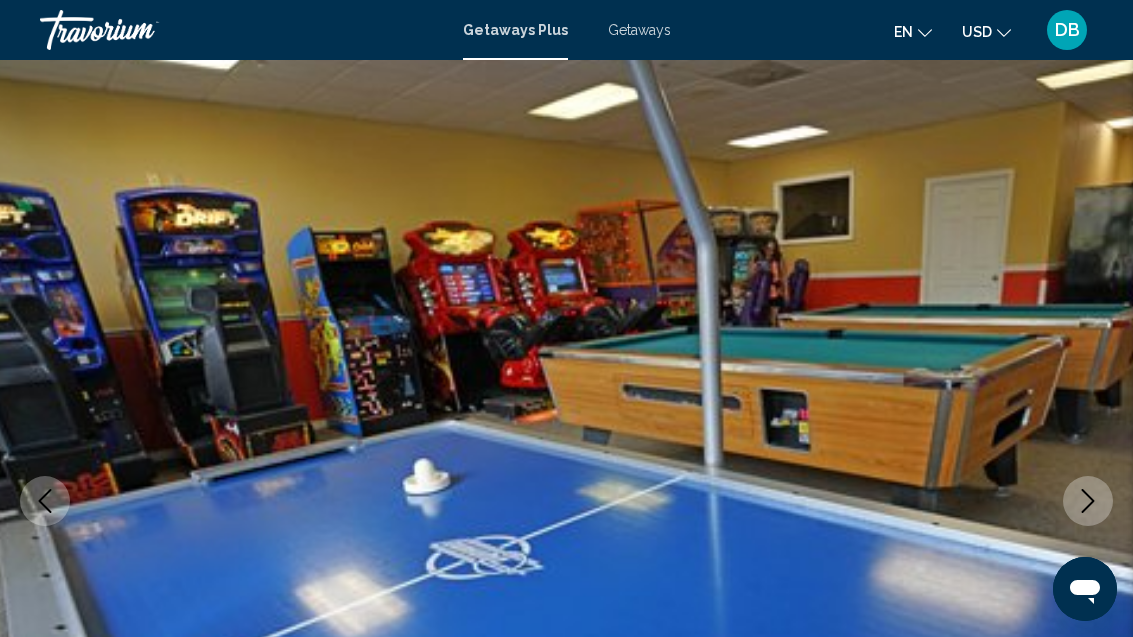scroll, scrollTop: 35, scrollLeft: 0, axis: vertical 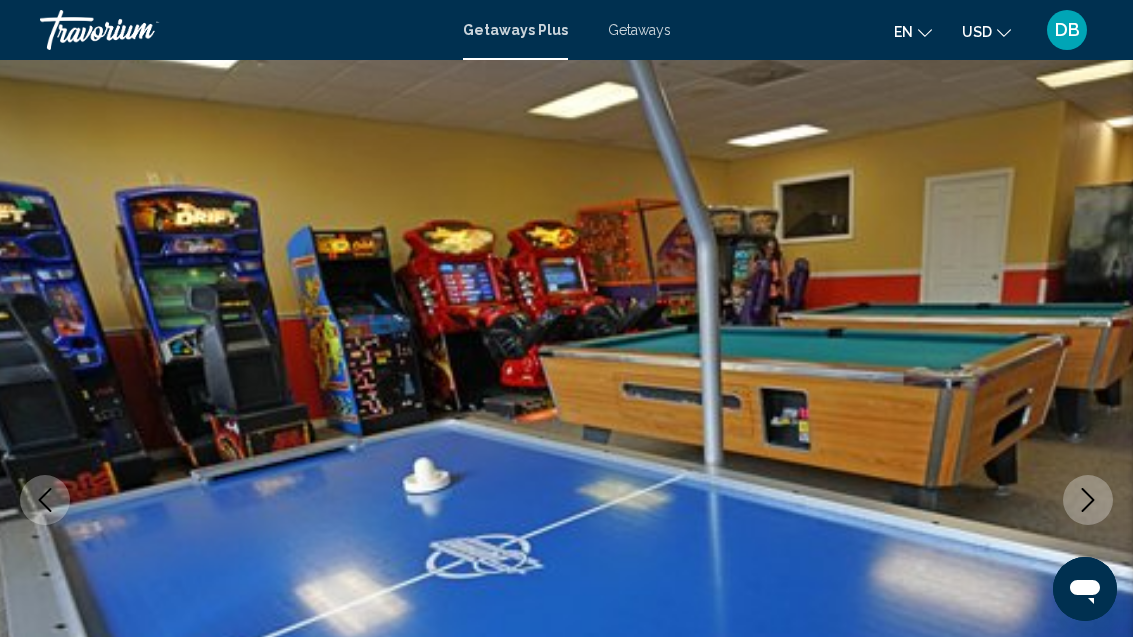 click at bounding box center (45, 500) 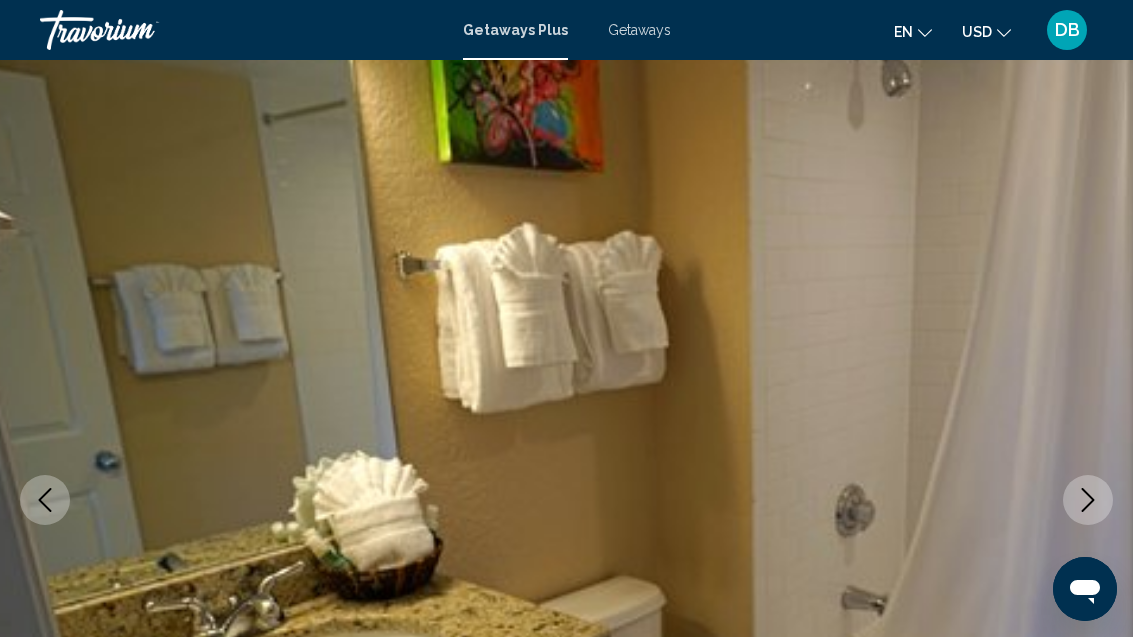 click at bounding box center [45, 500] 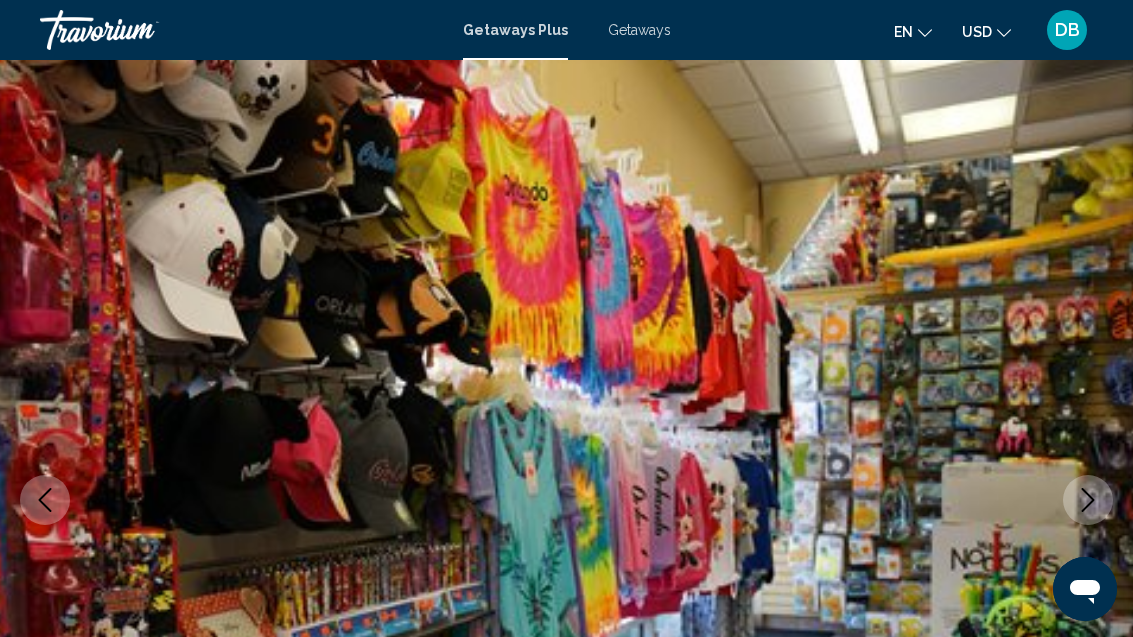 click 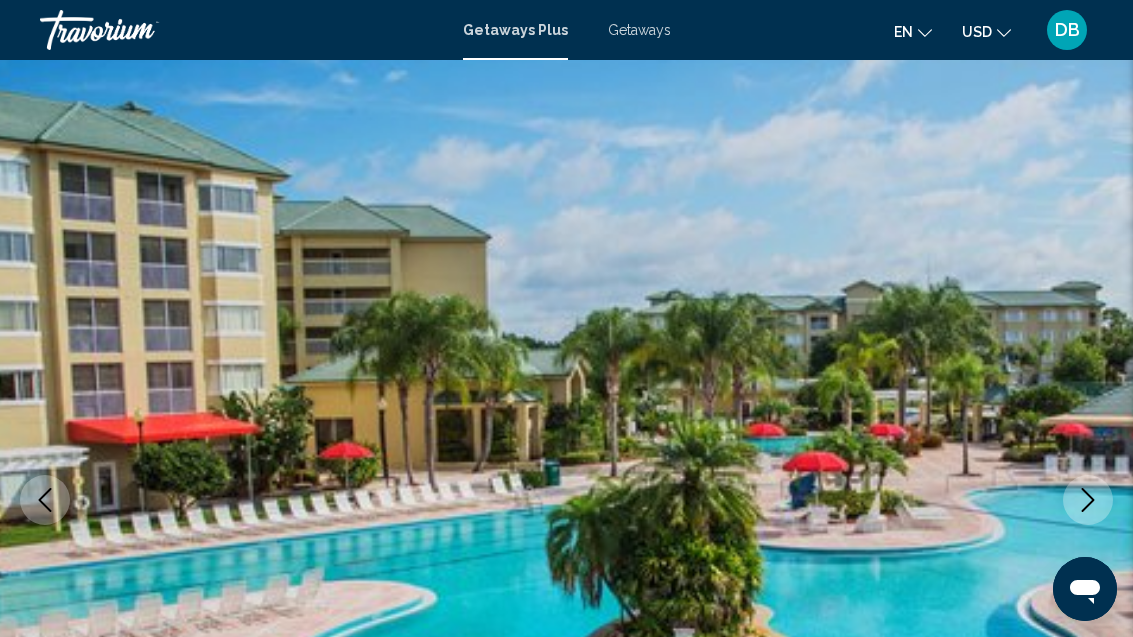 click 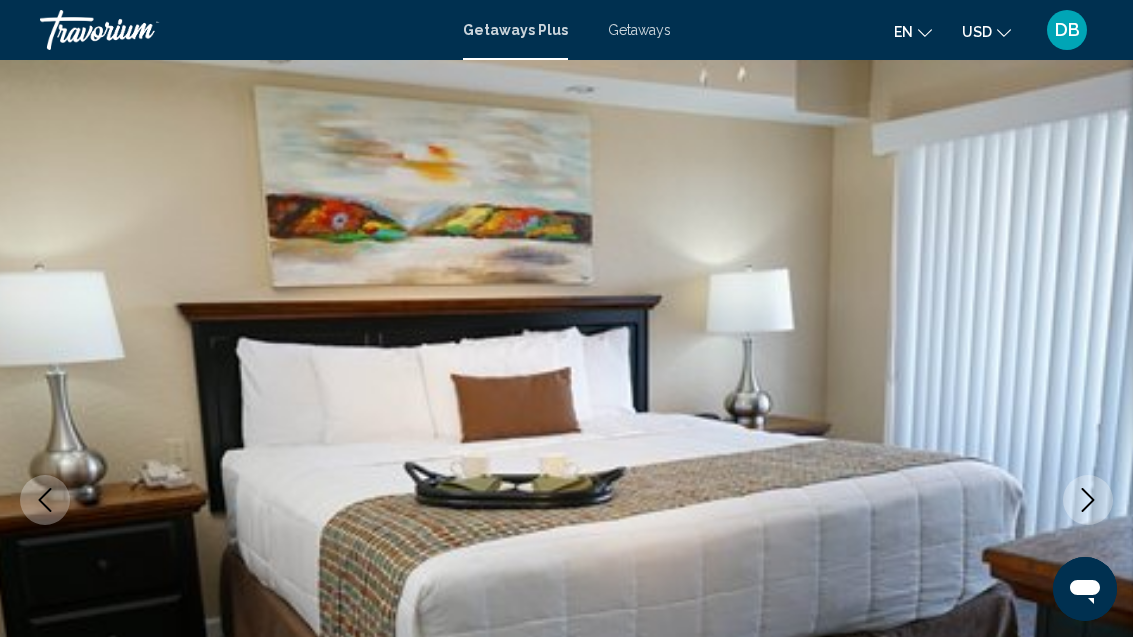 click 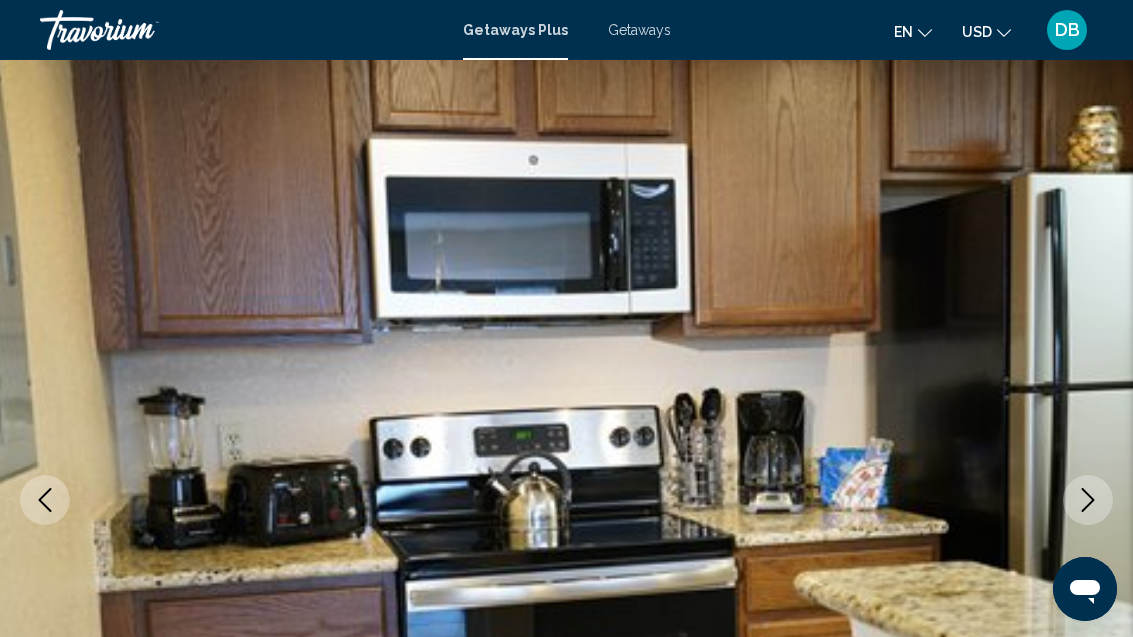 click at bounding box center (566, 500) 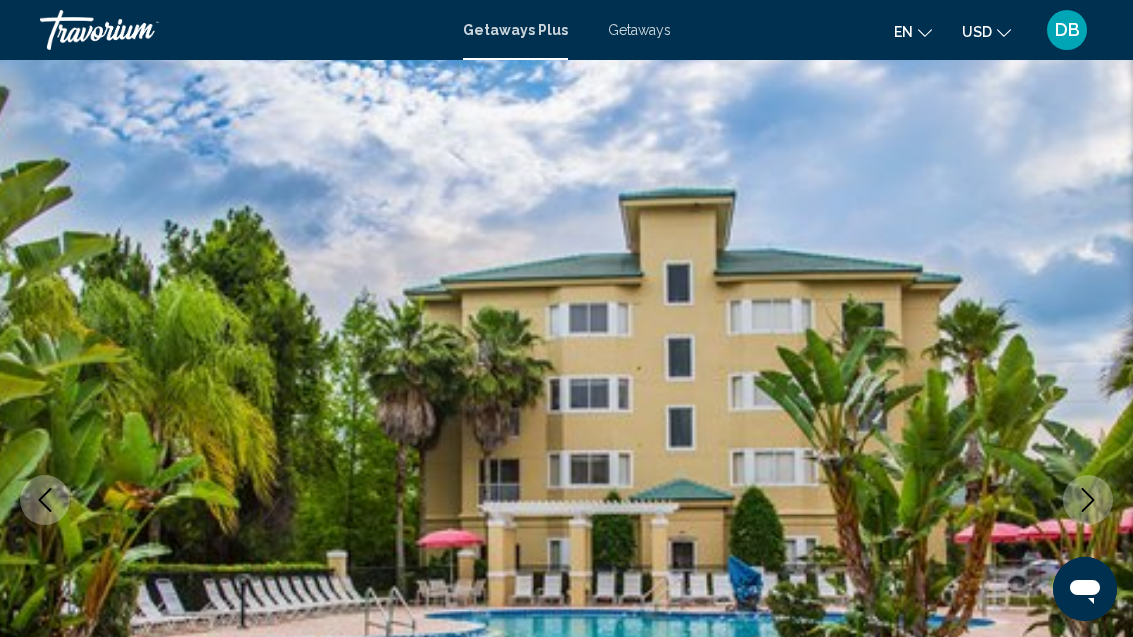 click at bounding box center (45, 500) 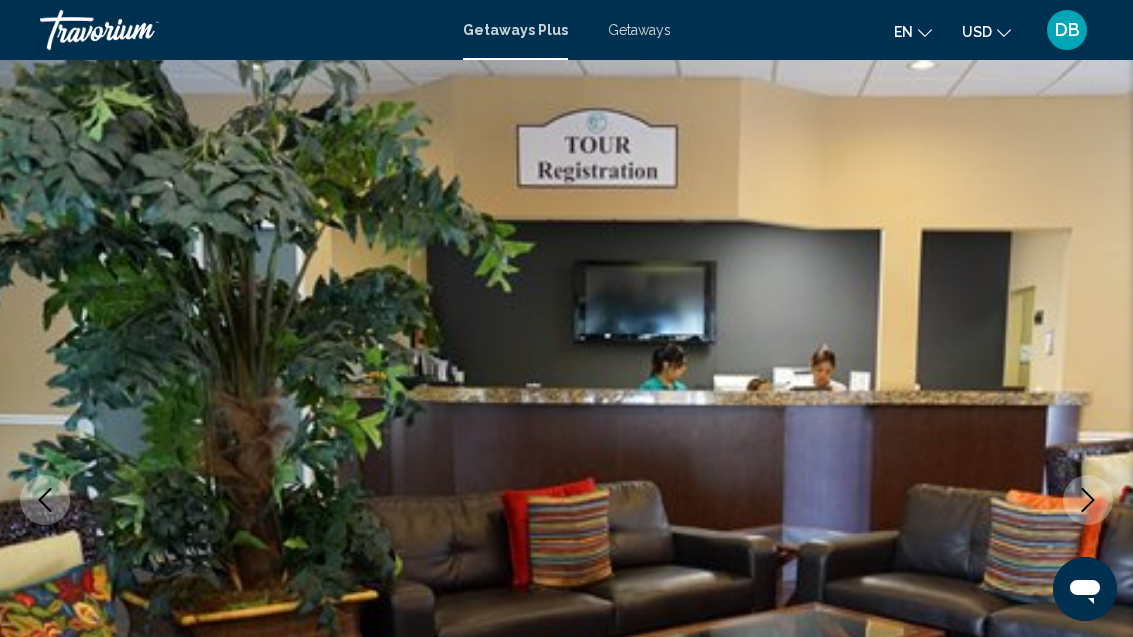 click at bounding box center [45, 500] 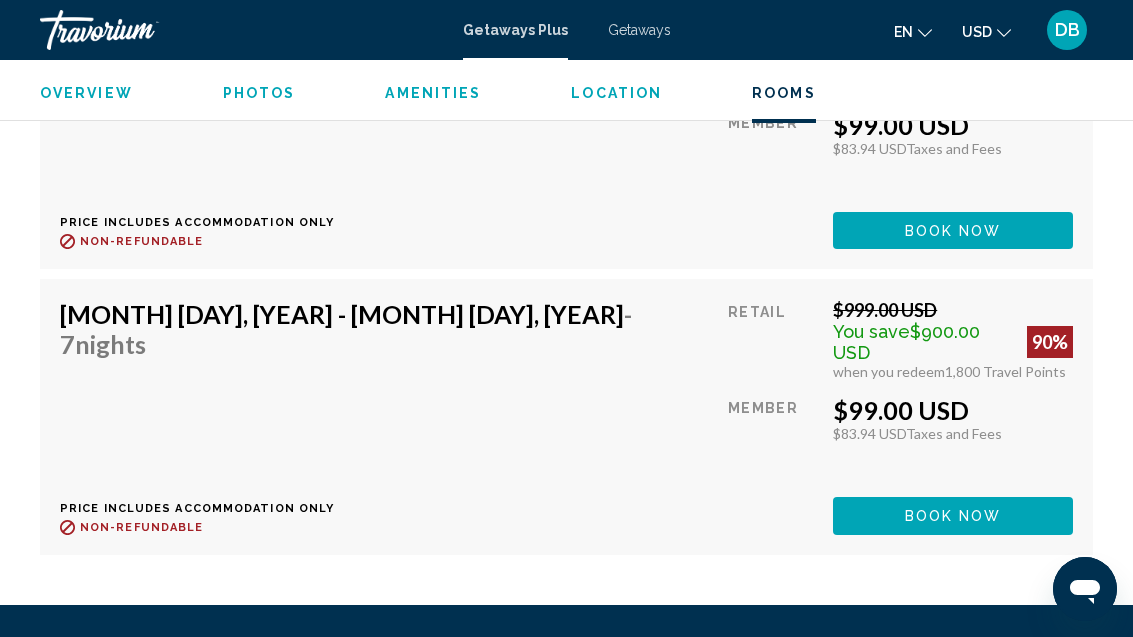 scroll, scrollTop: 4930, scrollLeft: 0, axis: vertical 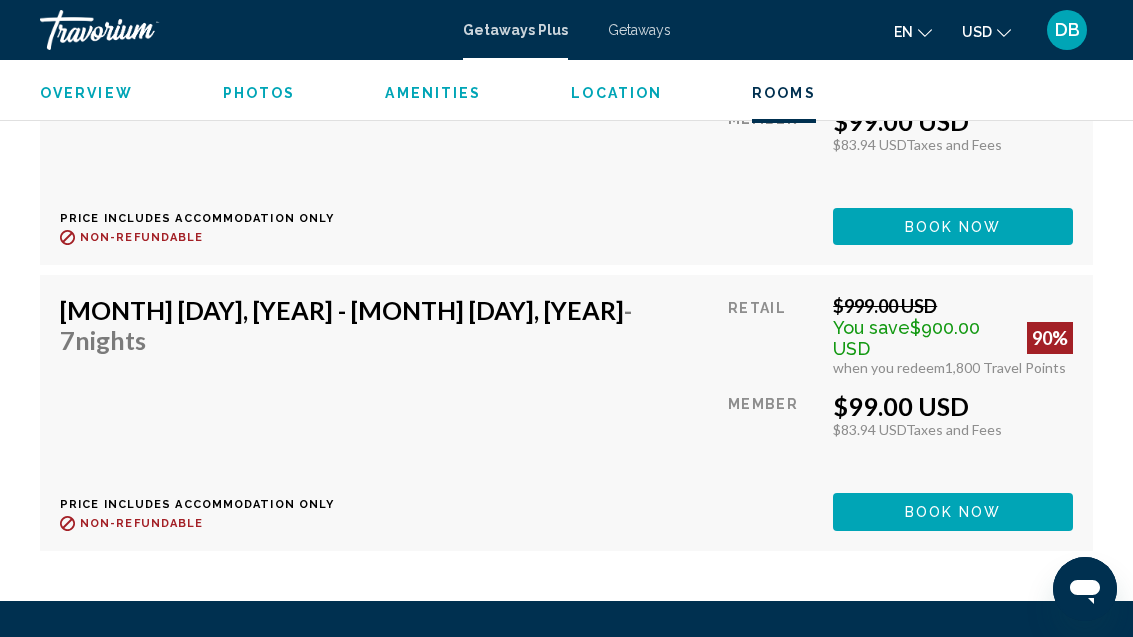 click on "Book now" at bounding box center [953, -59] 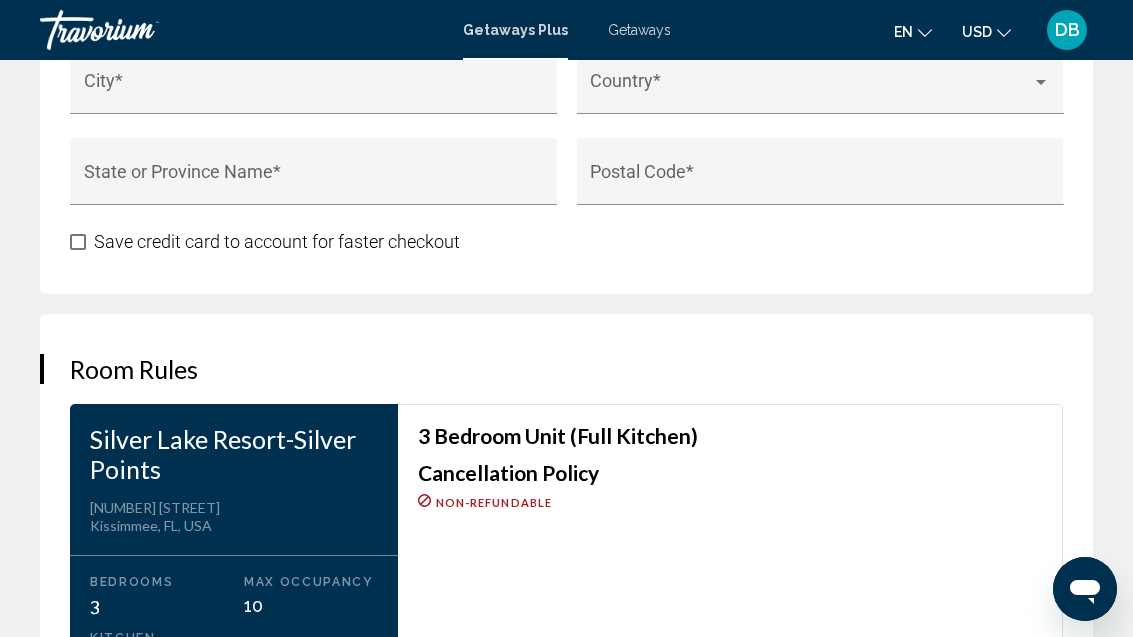 scroll, scrollTop: 2850, scrollLeft: 0, axis: vertical 